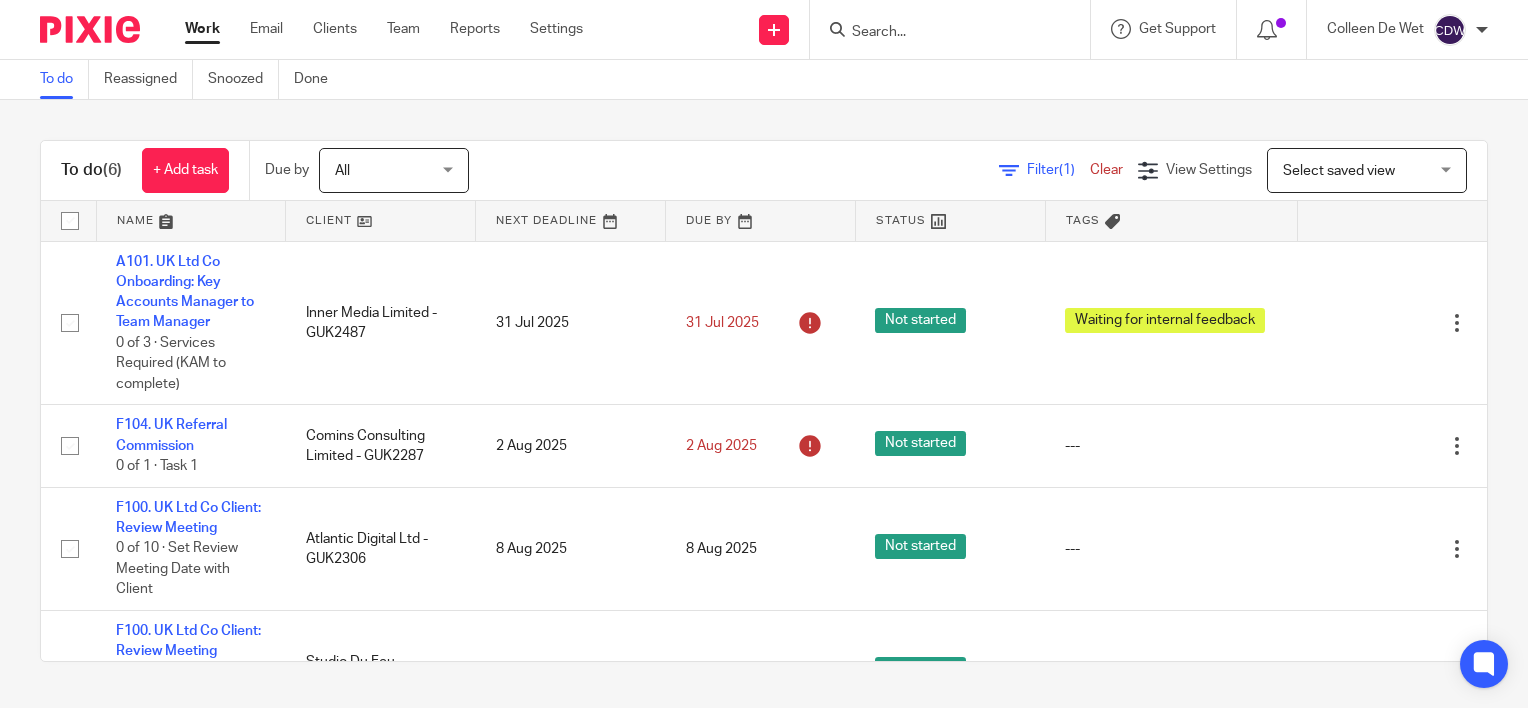 scroll, scrollTop: 0, scrollLeft: 0, axis: both 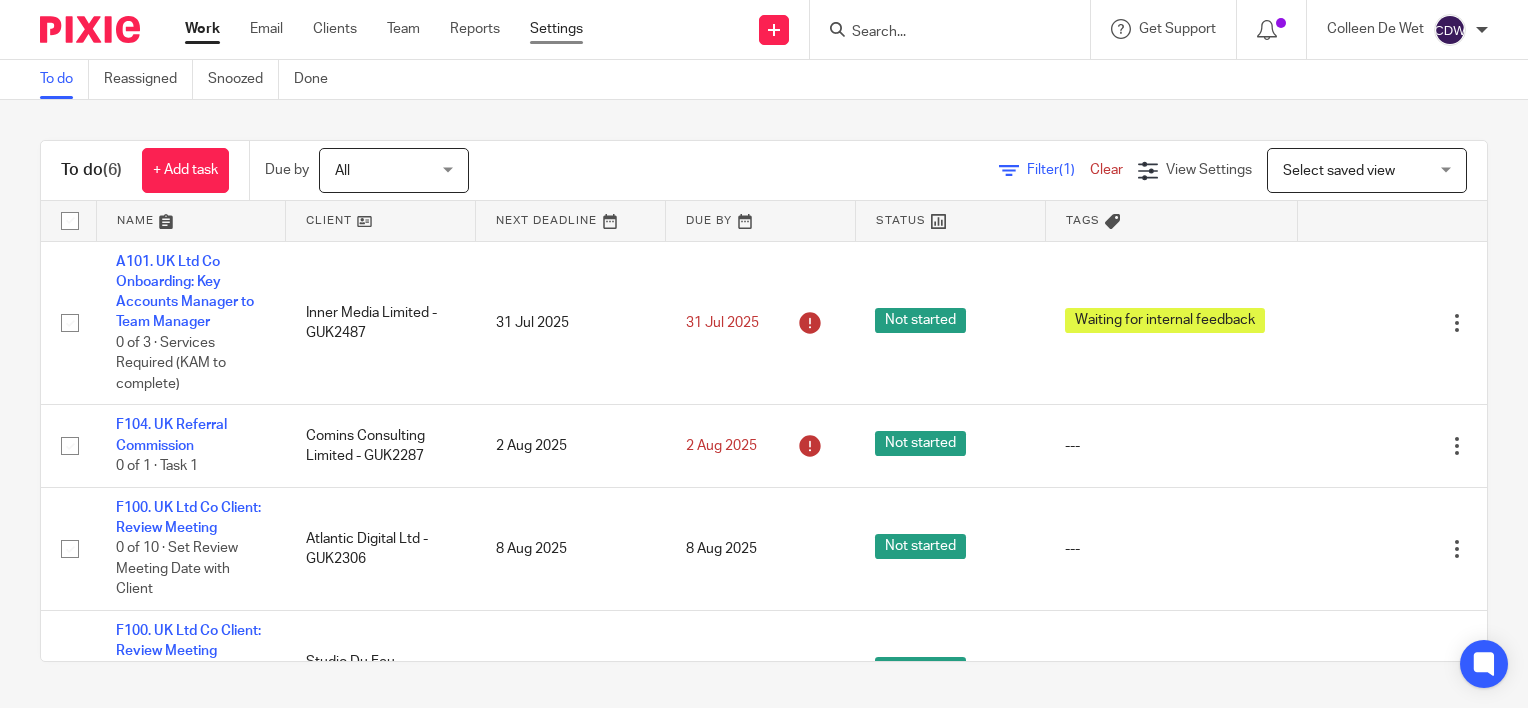 click on "Settings" at bounding box center [556, 29] 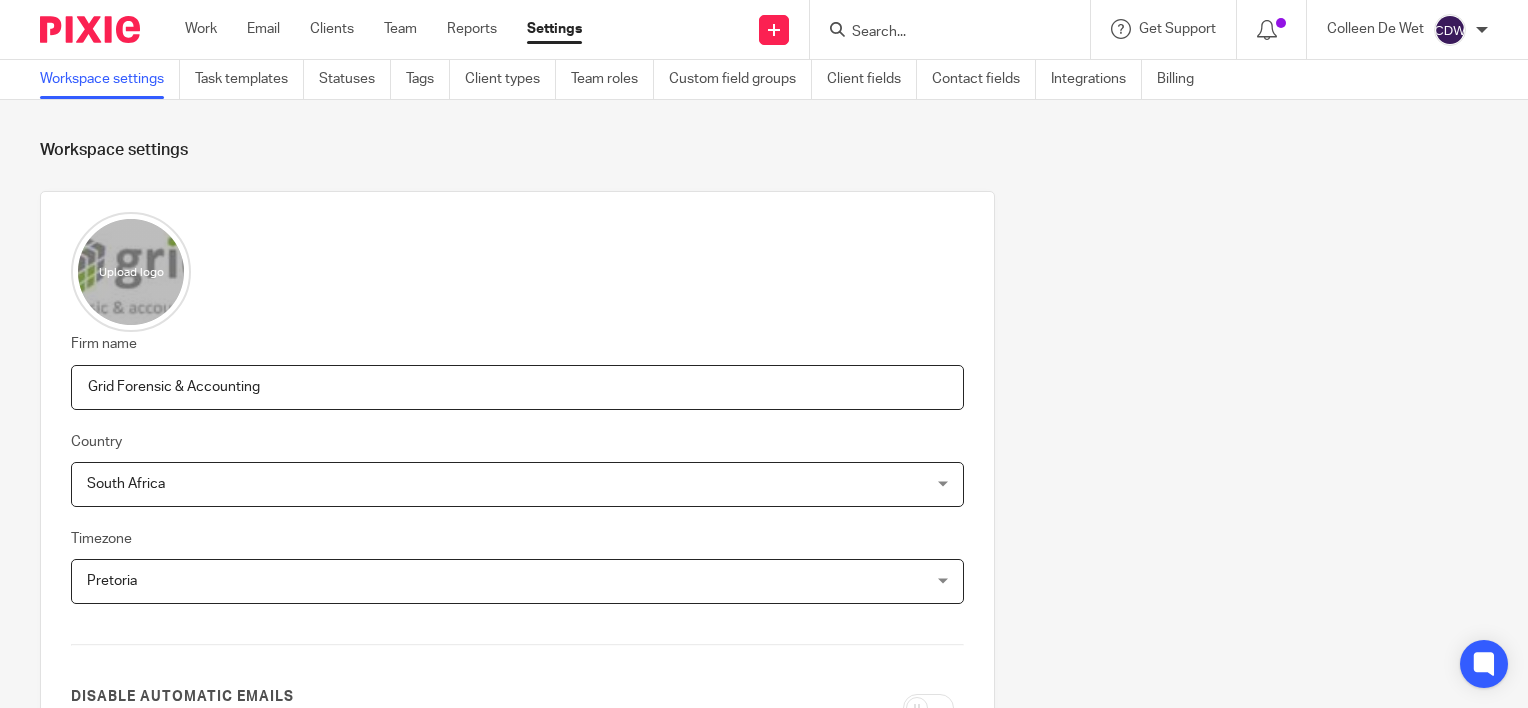 scroll, scrollTop: 0, scrollLeft: 0, axis: both 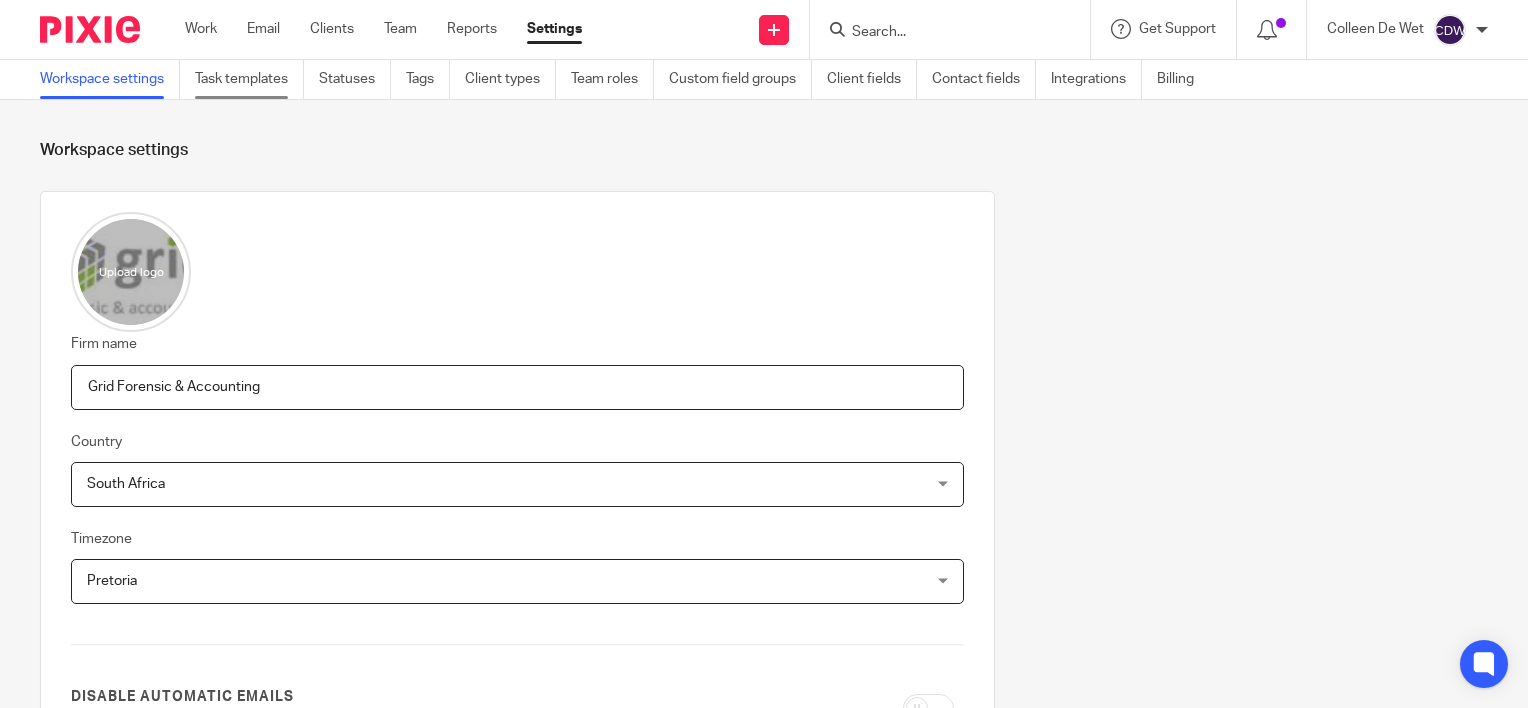 click on "Task templates" at bounding box center (249, 79) 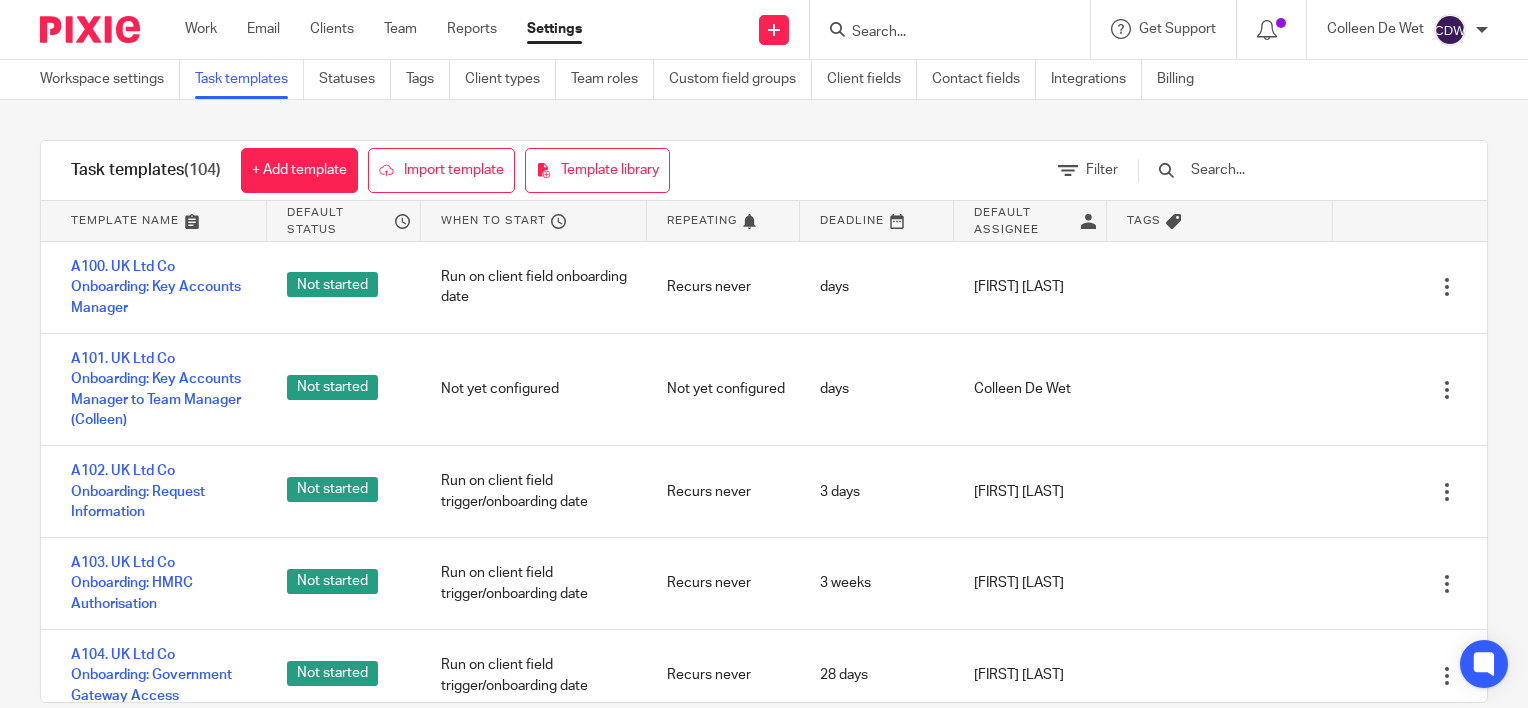 scroll, scrollTop: 0, scrollLeft: 0, axis: both 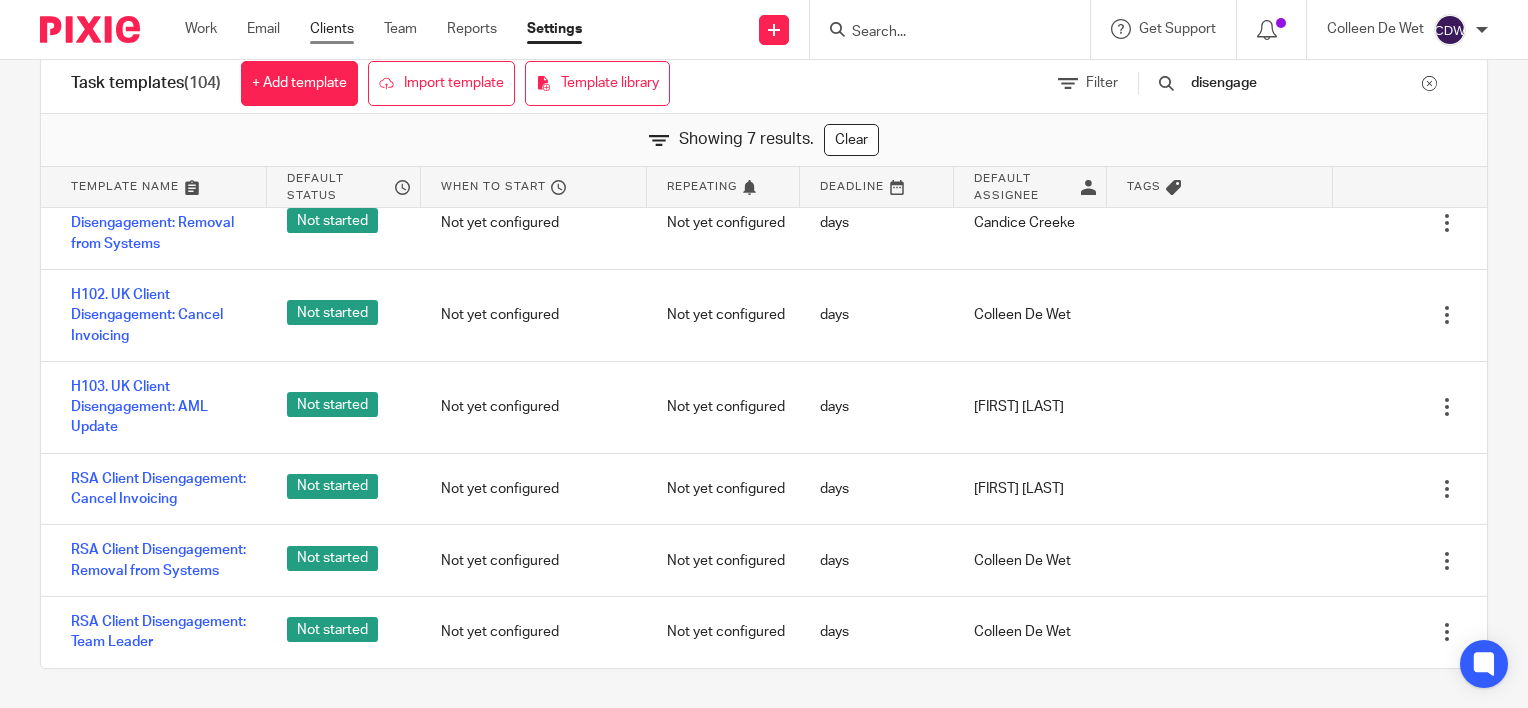 type on "disengage" 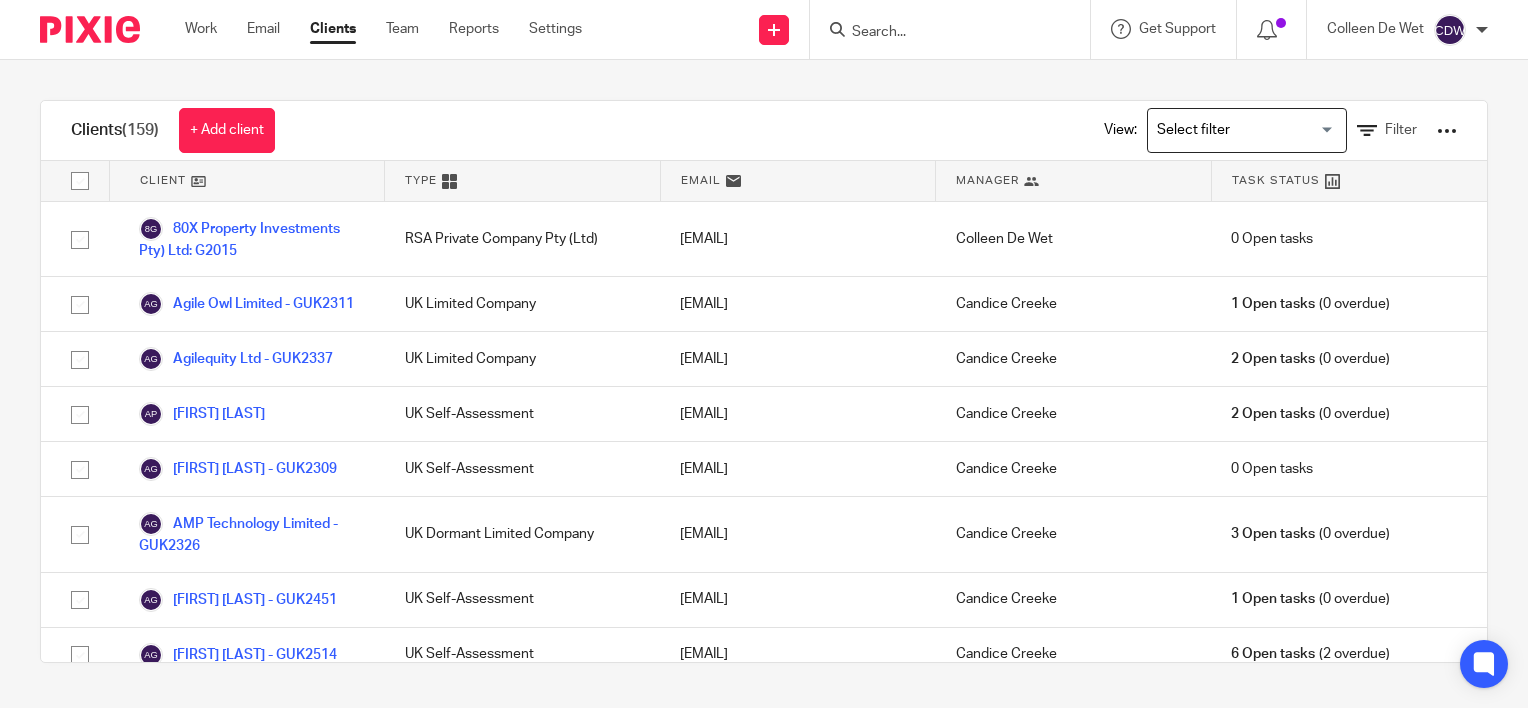 scroll, scrollTop: 0, scrollLeft: 0, axis: both 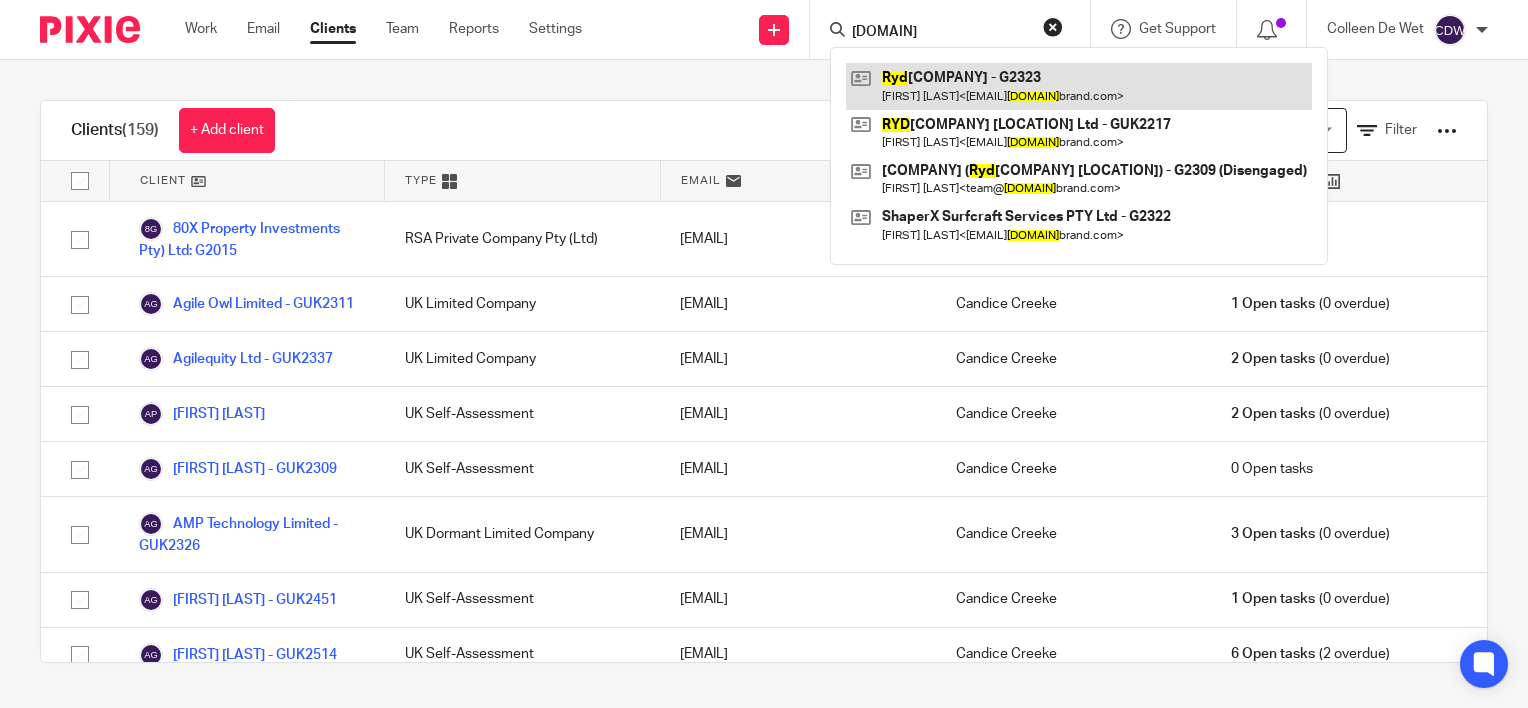type on "ryd" 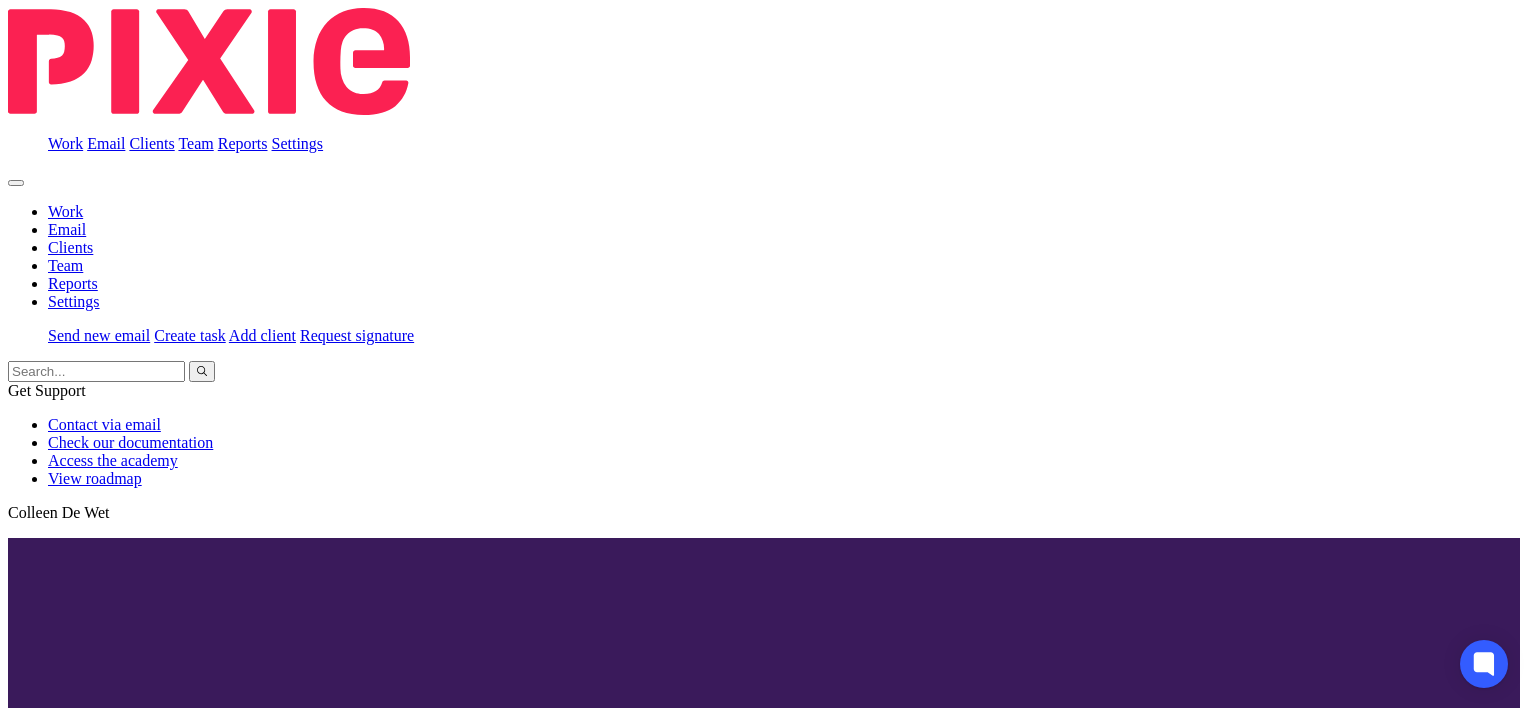 scroll, scrollTop: 0, scrollLeft: 0, axis: both 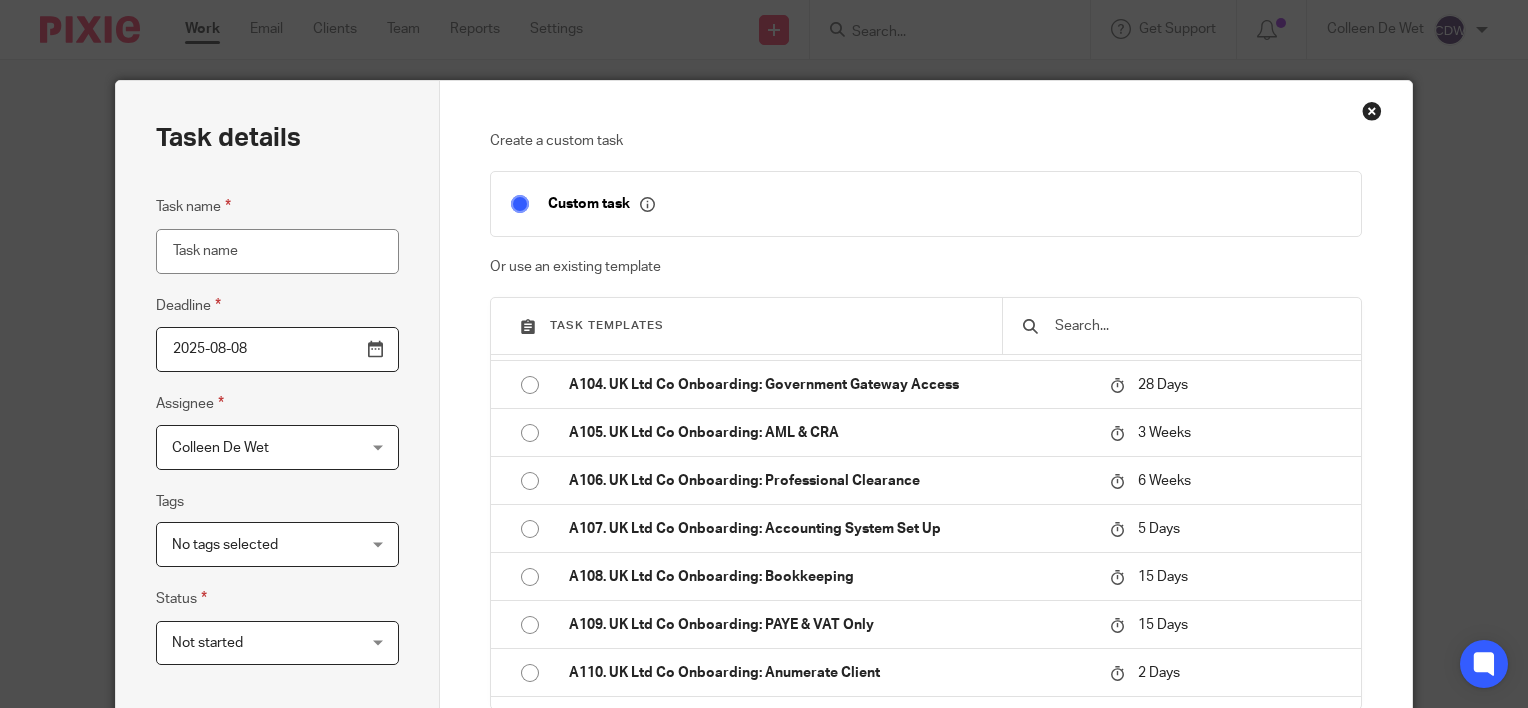 click at bounding box center [1197, 326] 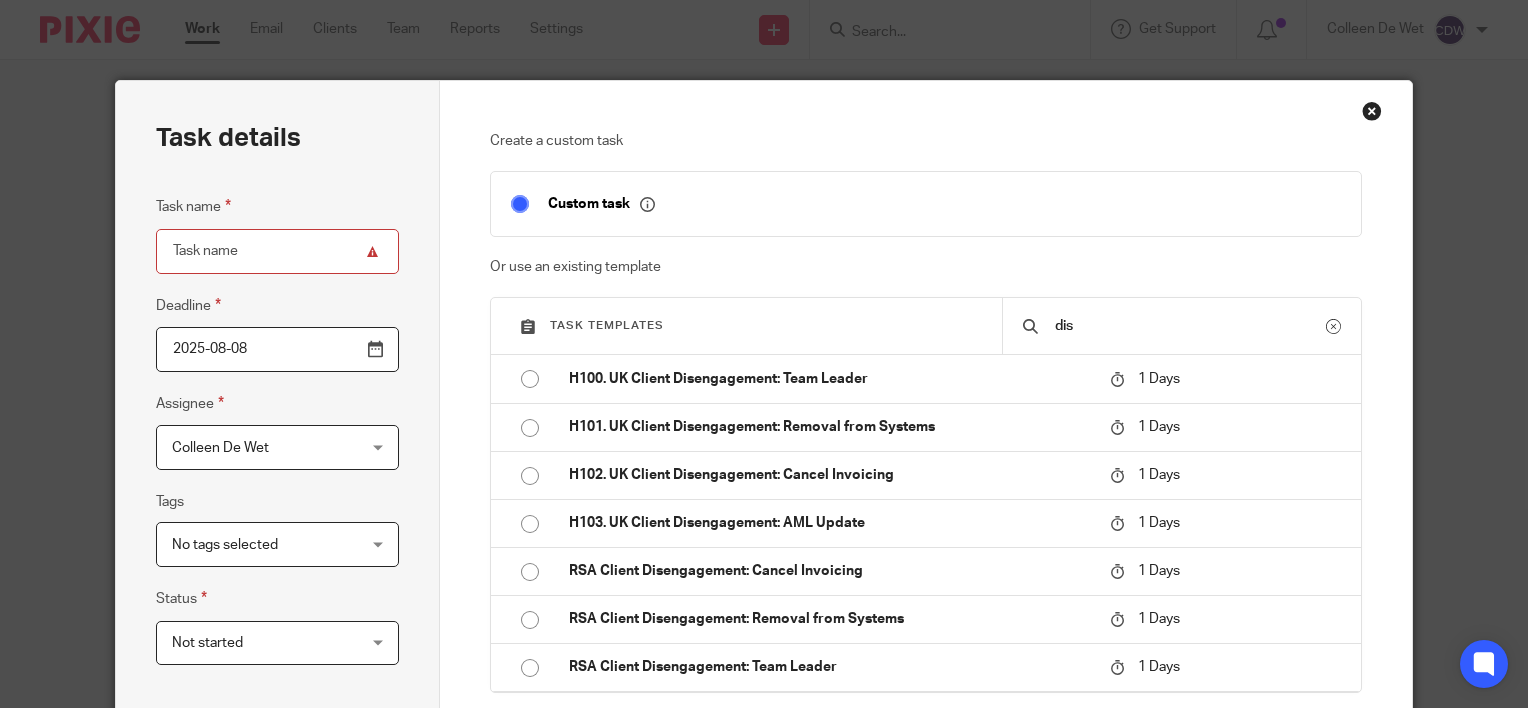 scroll, scrollTop: 0, scrollLeft: 0, axis: both 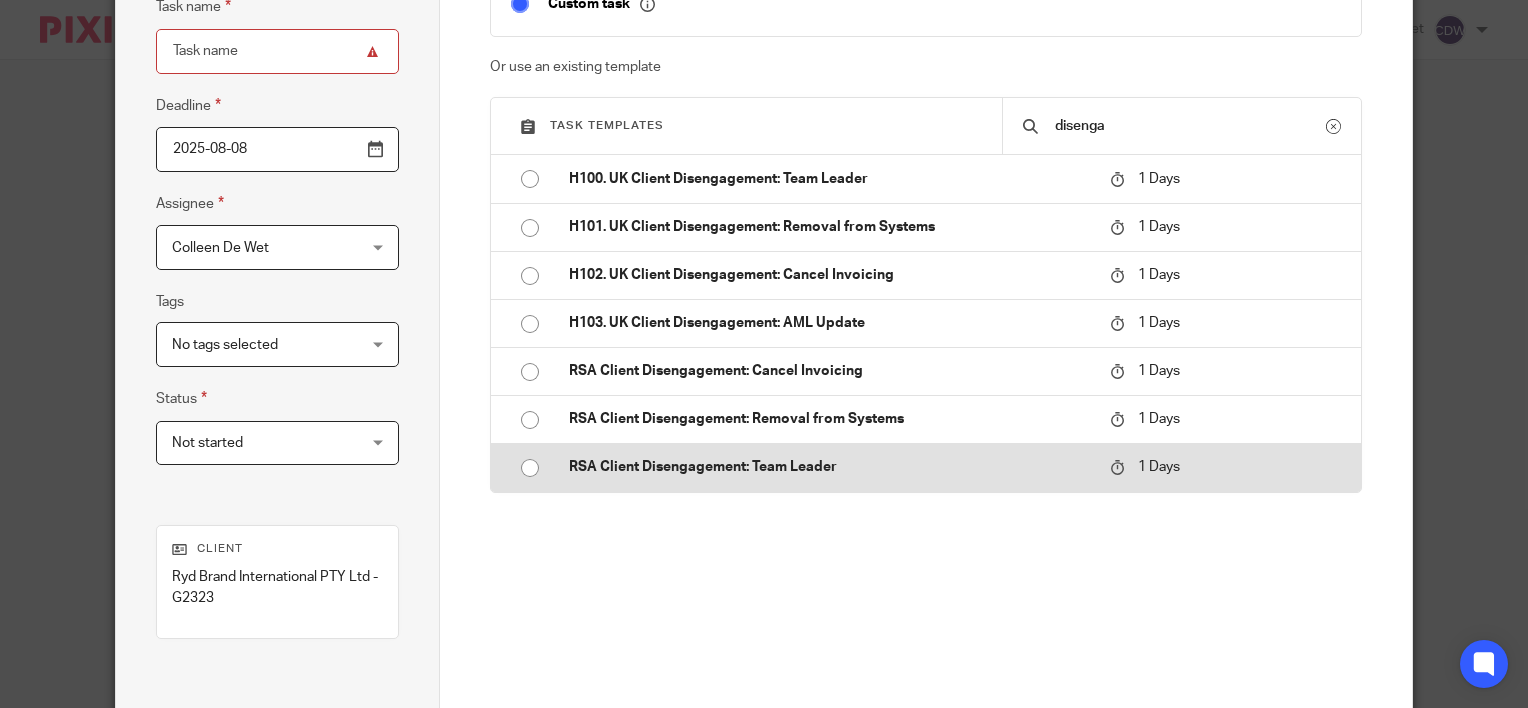type on "disenga" 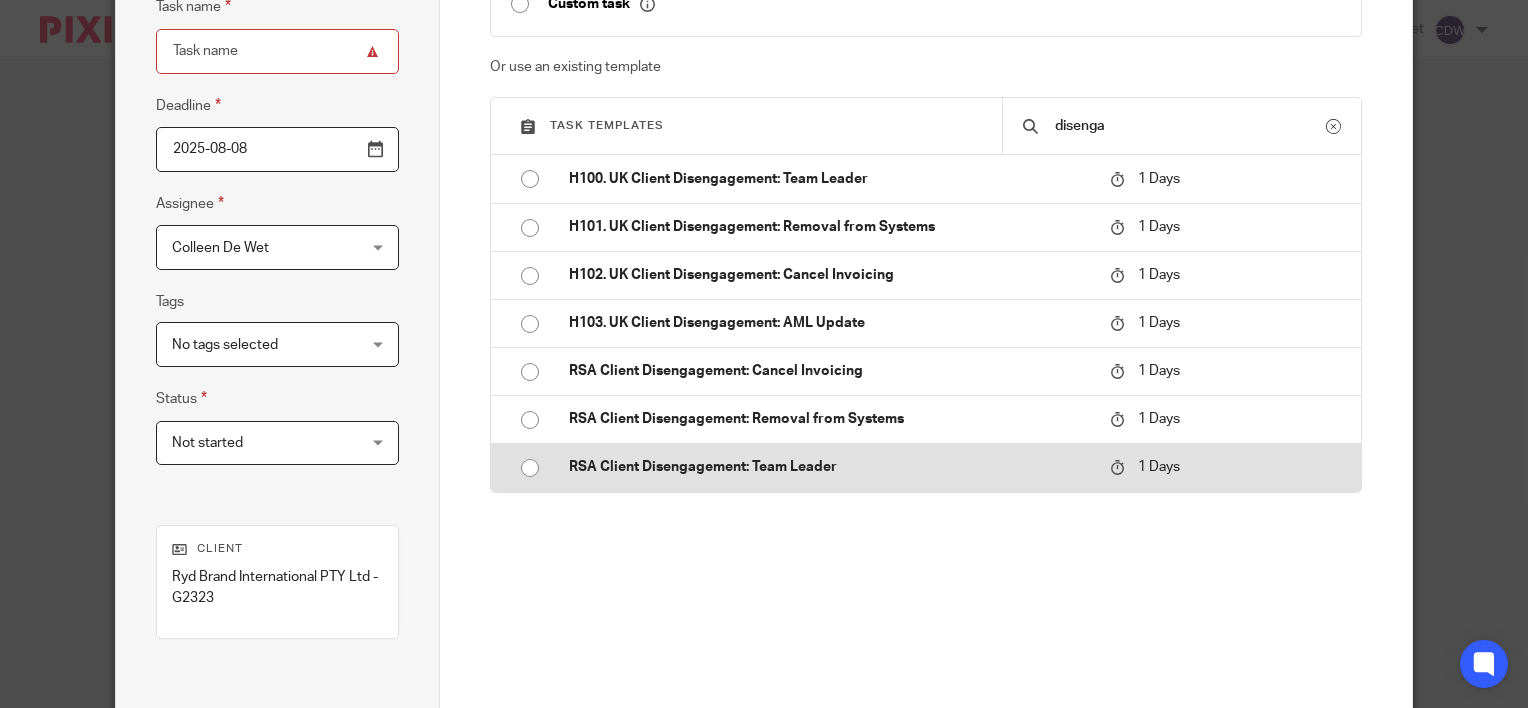 type on "2025-08-09" 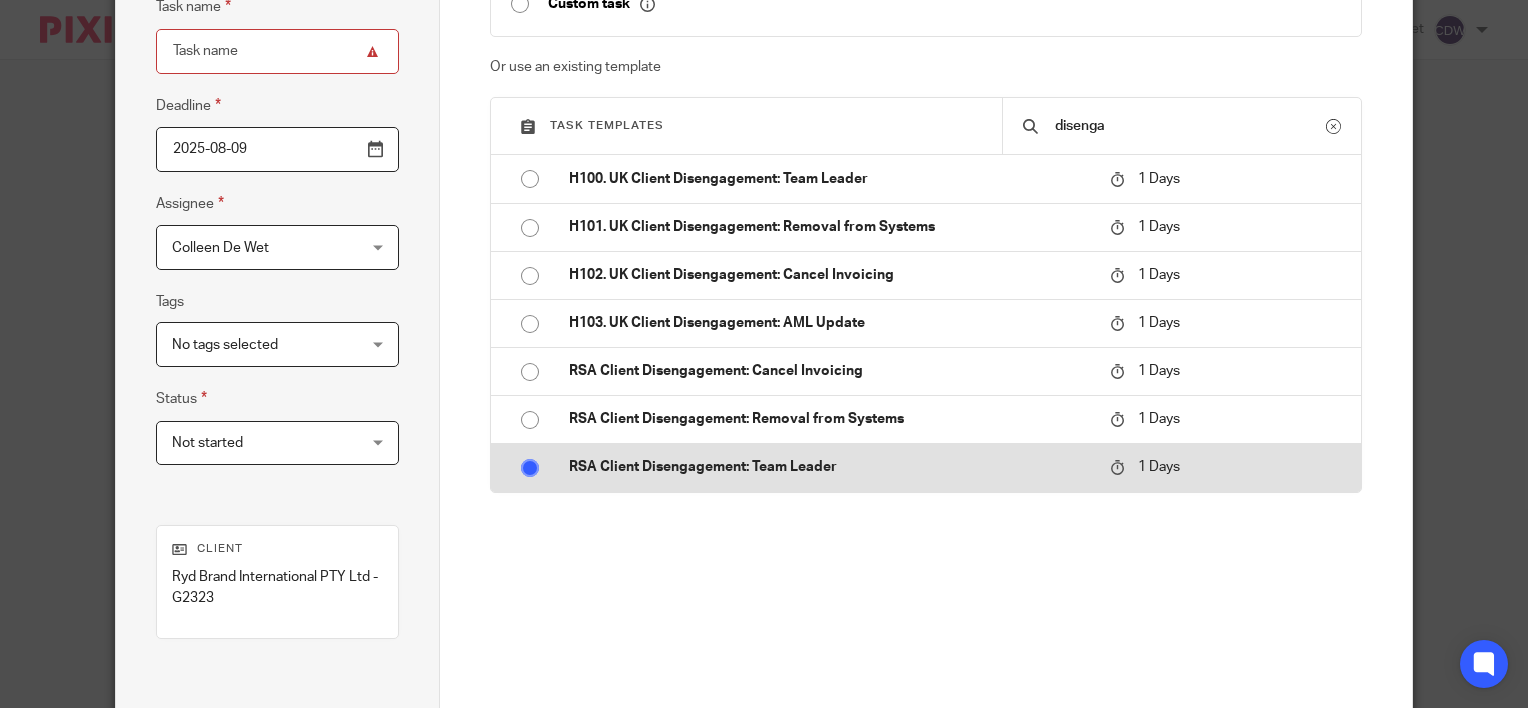 type on "RSA Client Disengagement:  Team Leader" 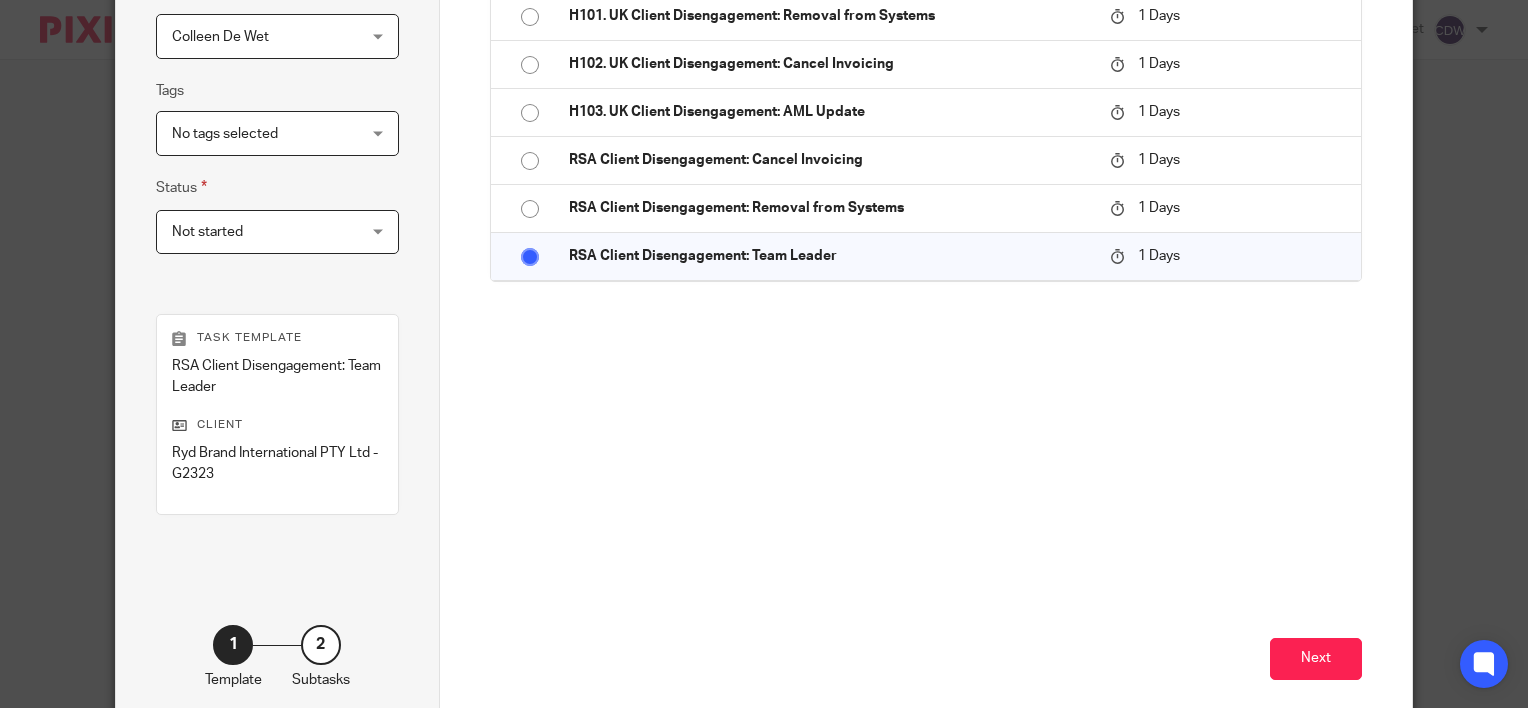 scroll, scrollTop: 513, scrollLeft: 0, axis: vertical 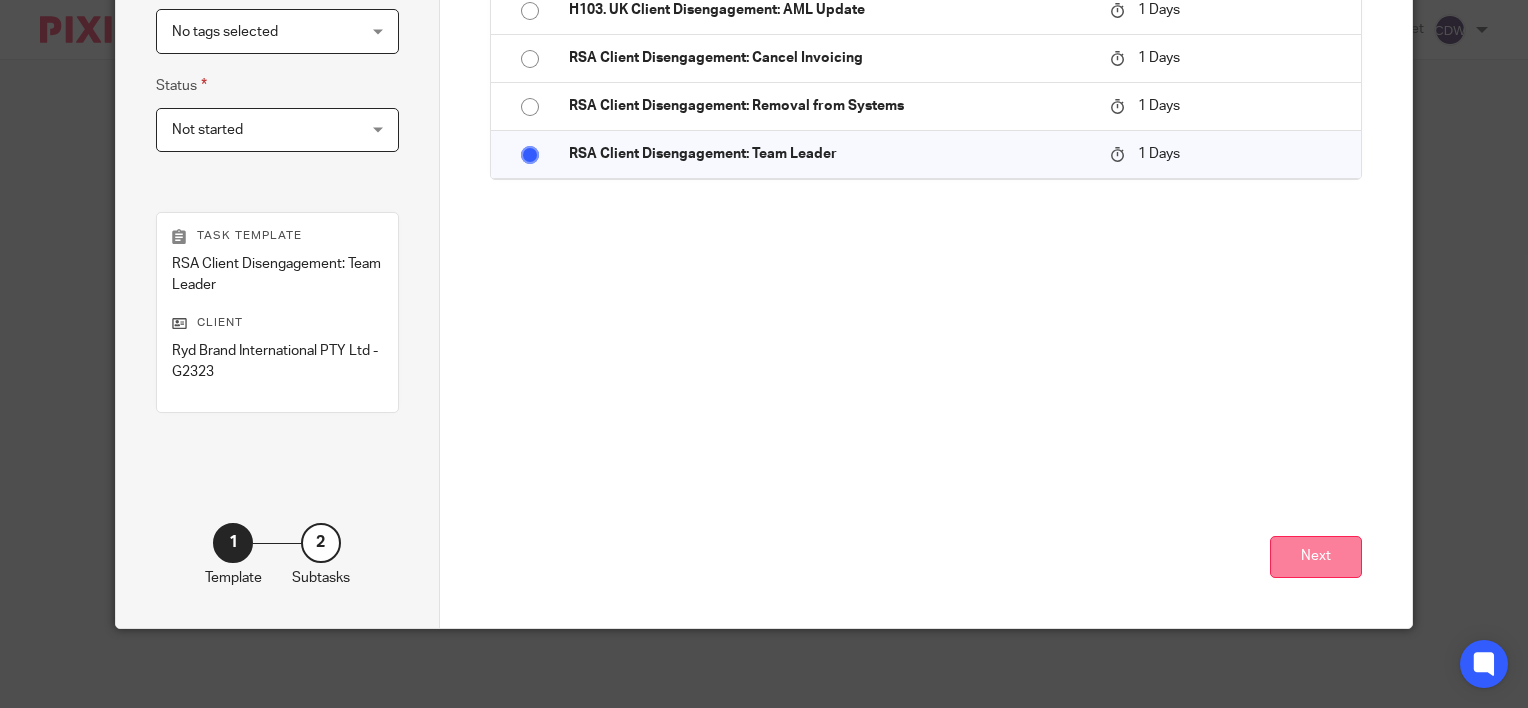 click on "Next" at bounding box center [1316, 557] 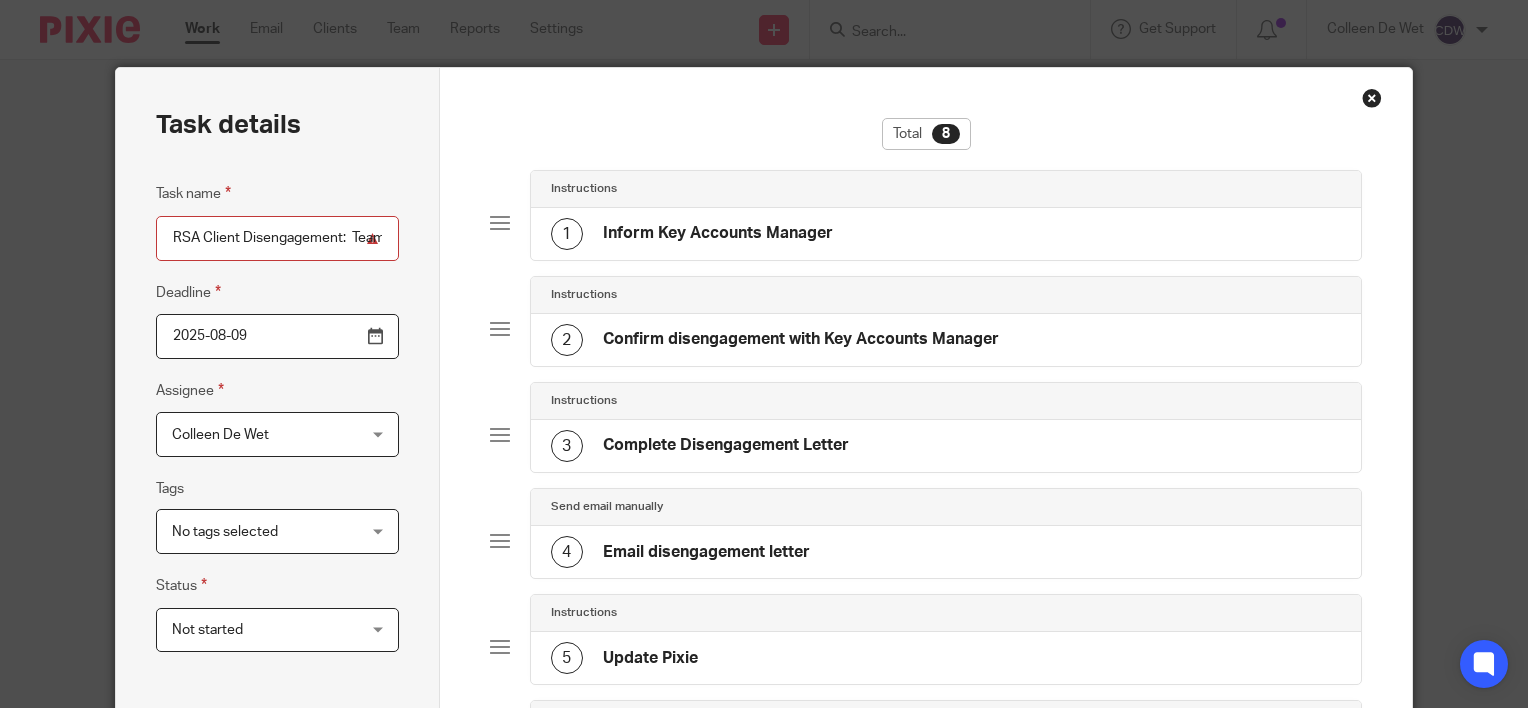 scroll, scrollTop: 622, scrollLeft: 0, axis: vertical 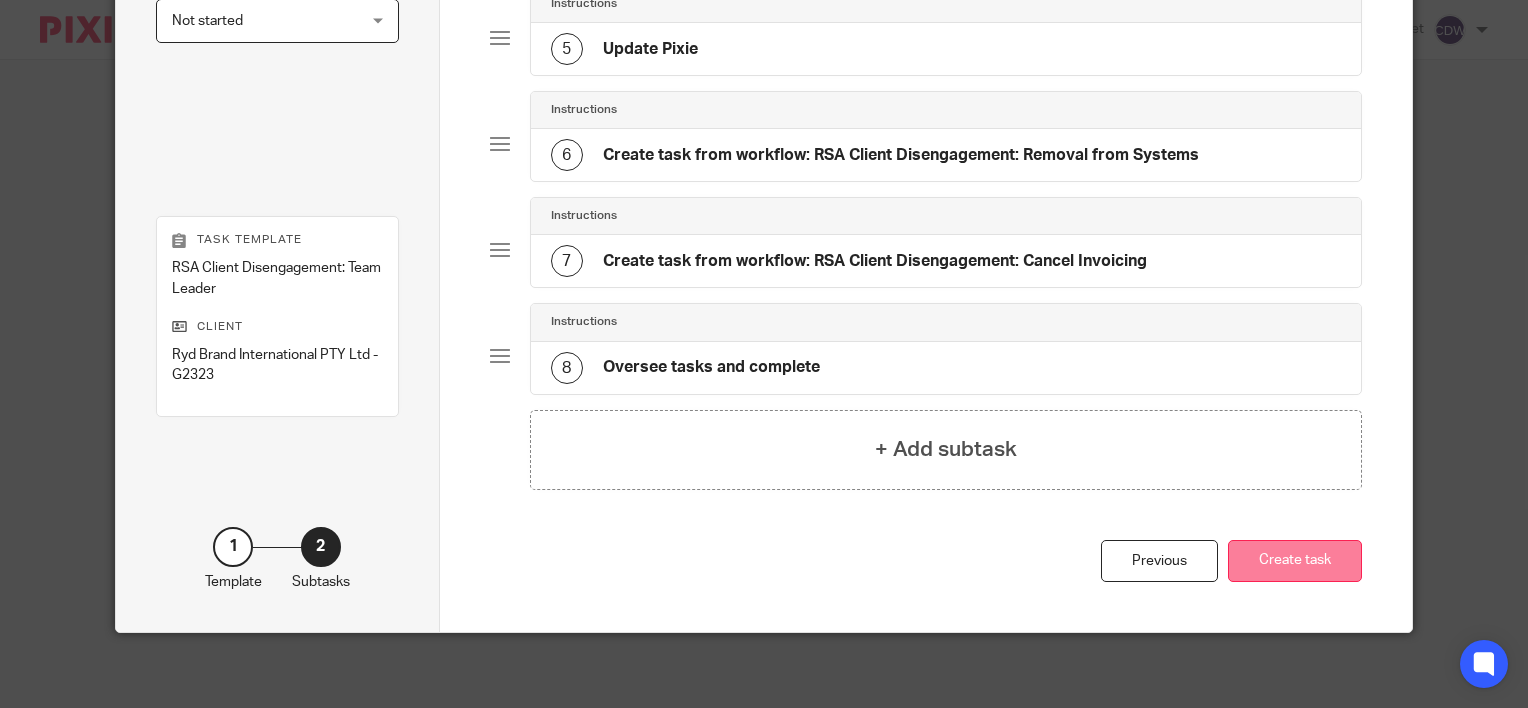 click on "Create task" at bounding box center (1295, 561) 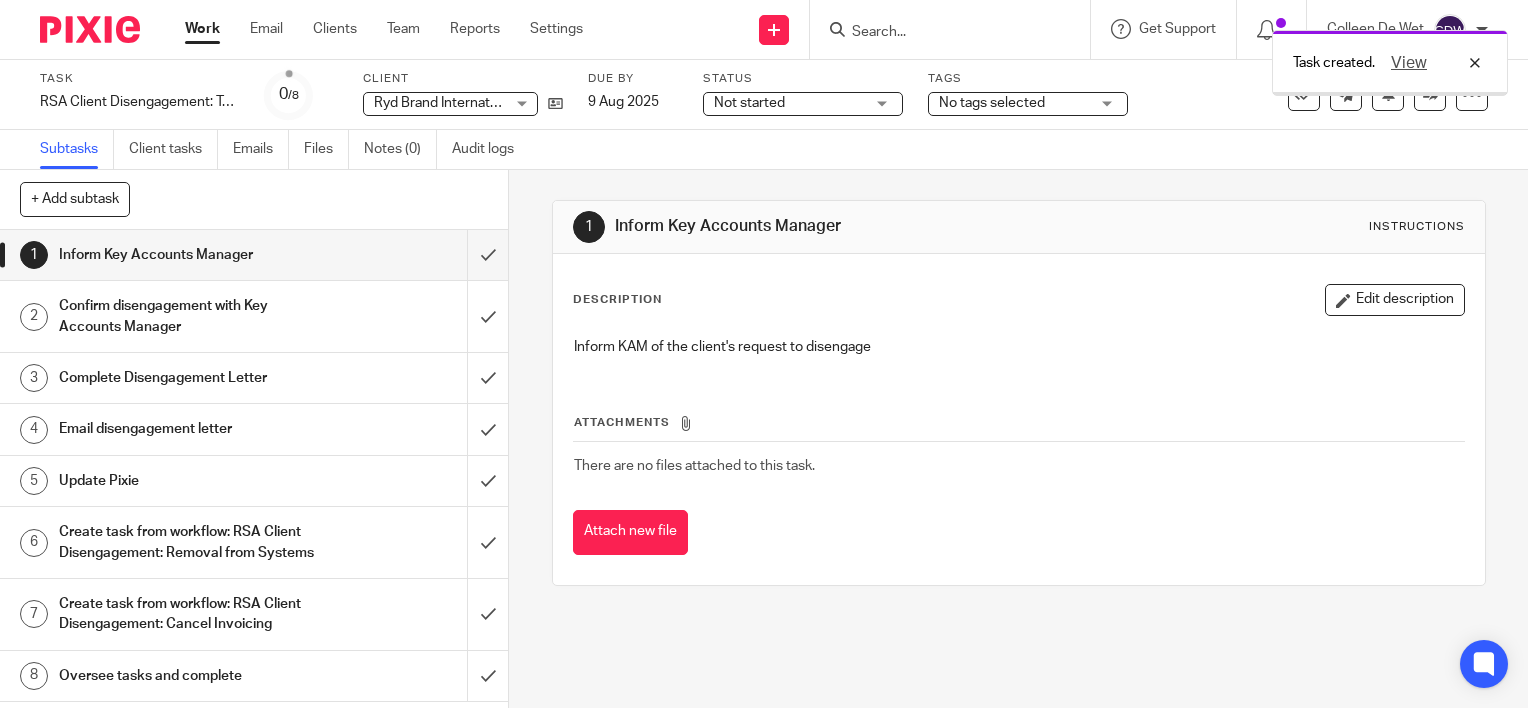 scroll, scrollTop: 0, scrollLeft: 0, axis: both 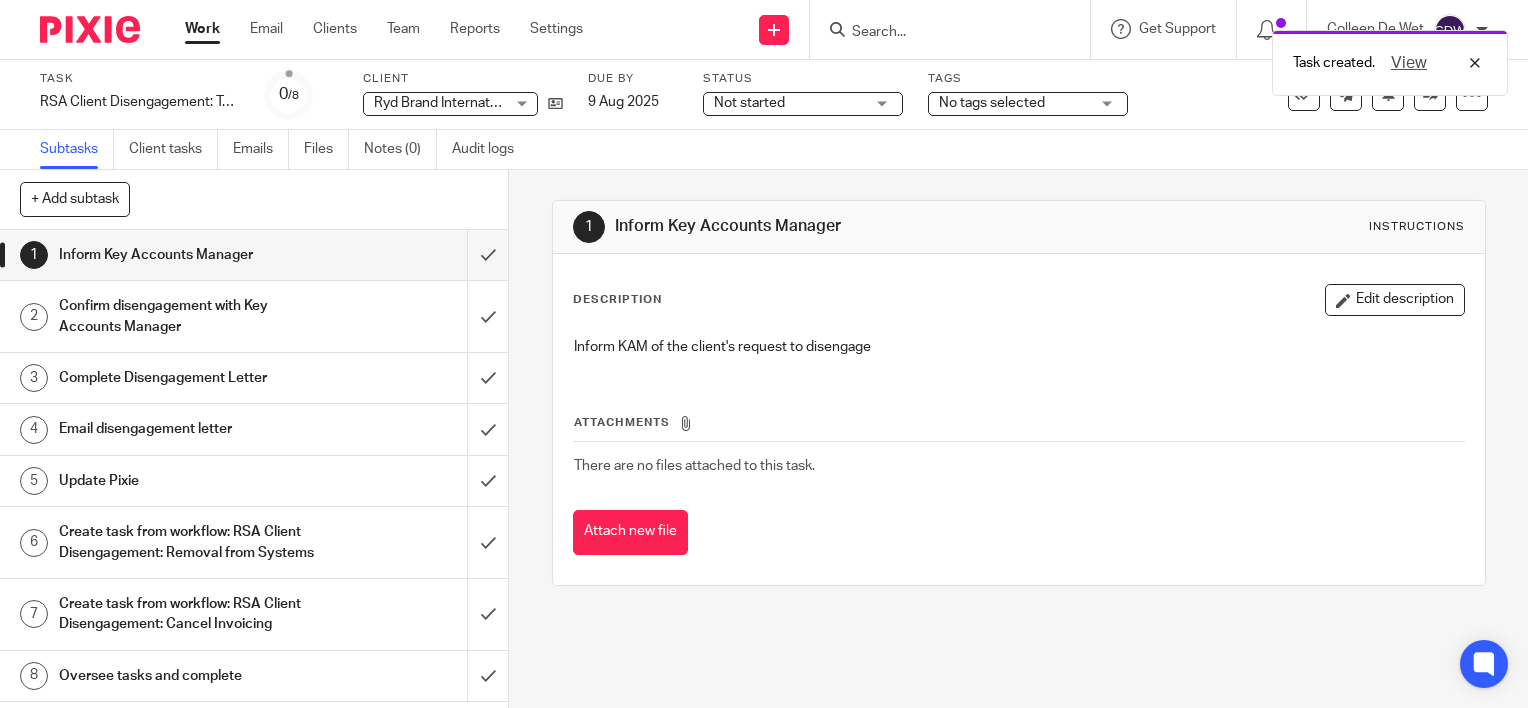 click on "Task created. View" at bounding box center (1136, 58) 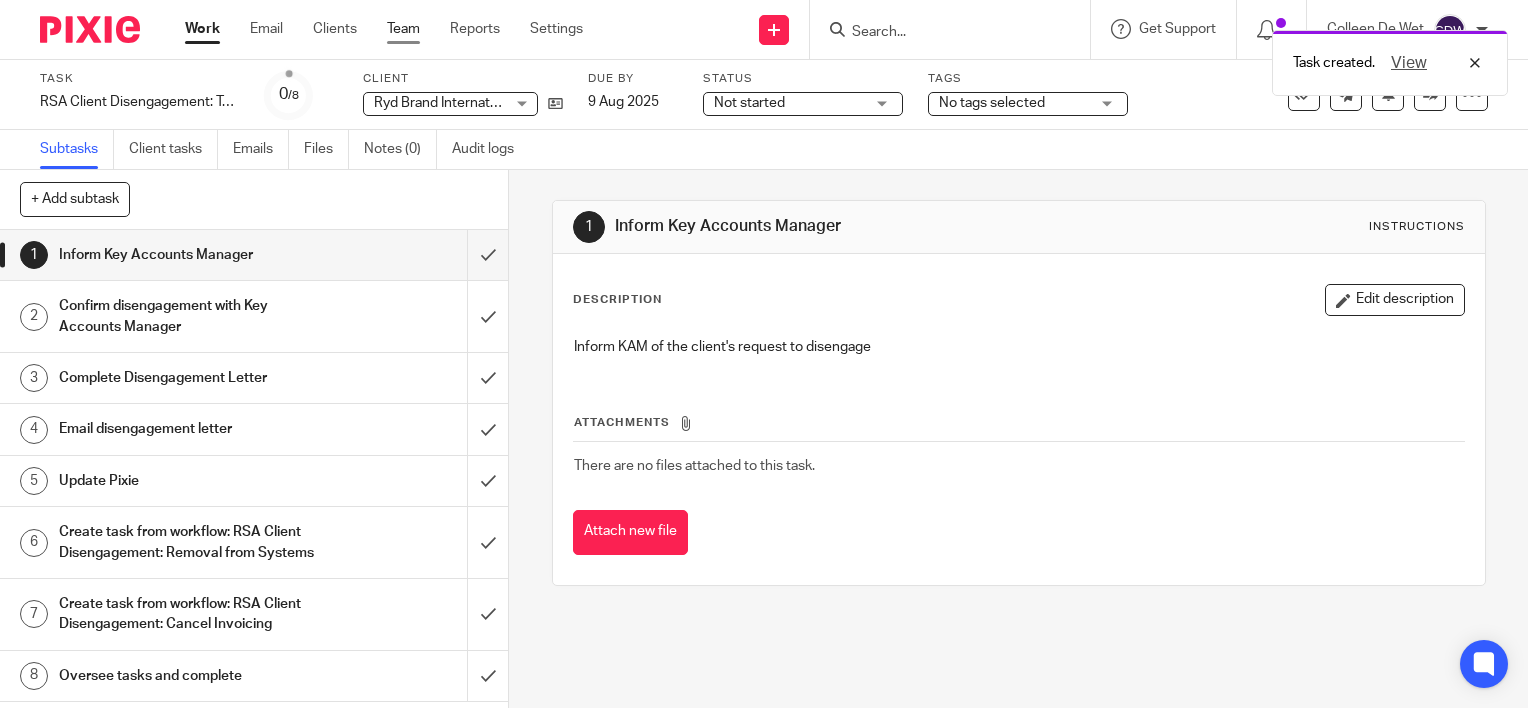 click on "Team" at bounding box center (403, 29) 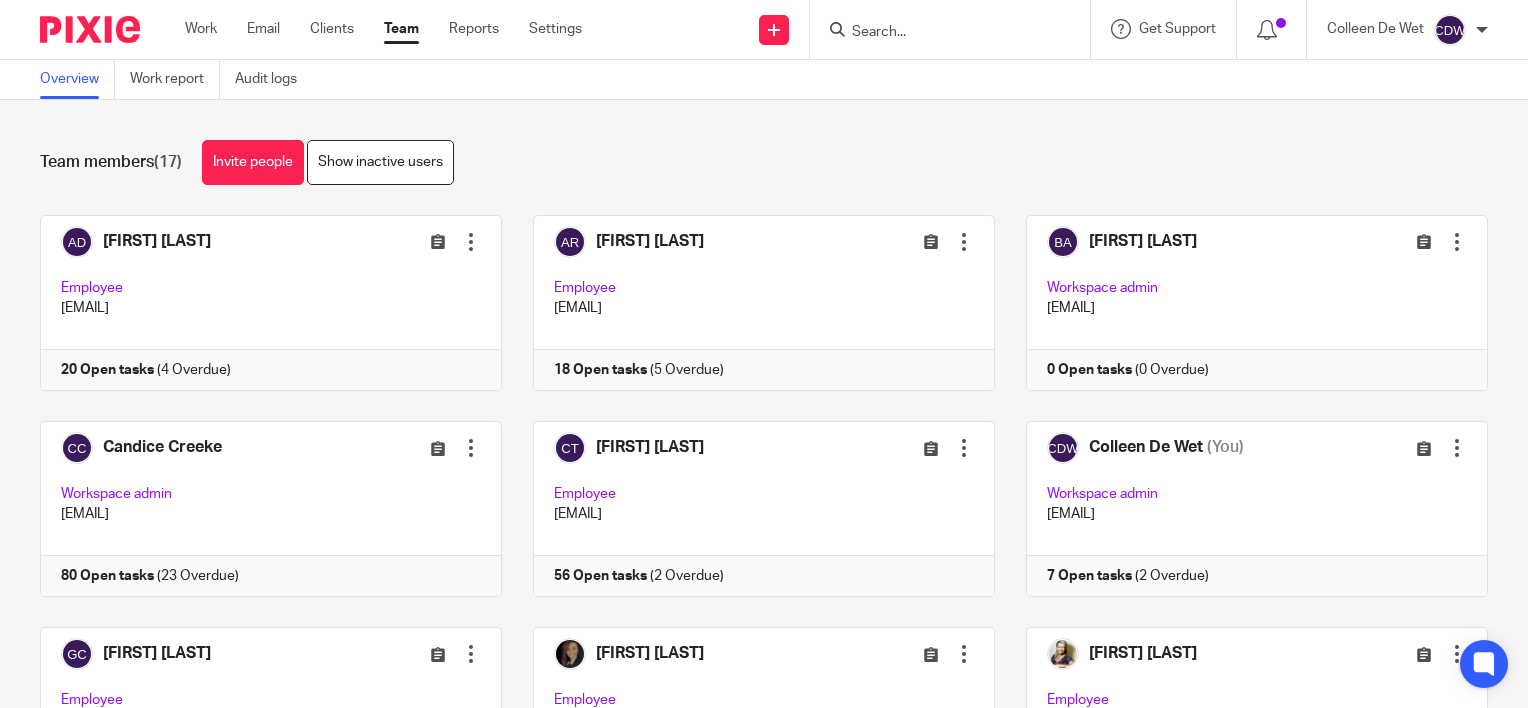 scroll, scrollTop: 0, scrollLeft: 0, axis: both 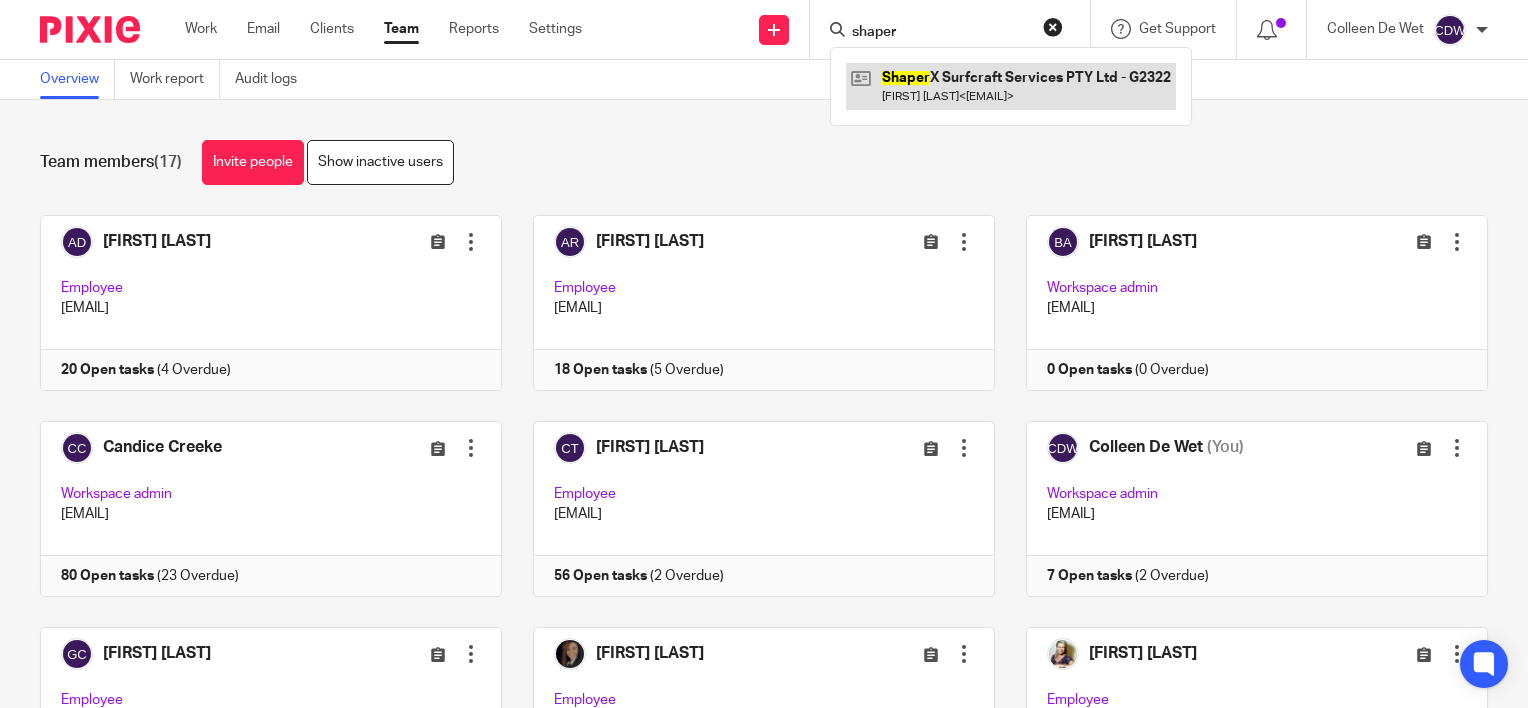 type on "shaper" 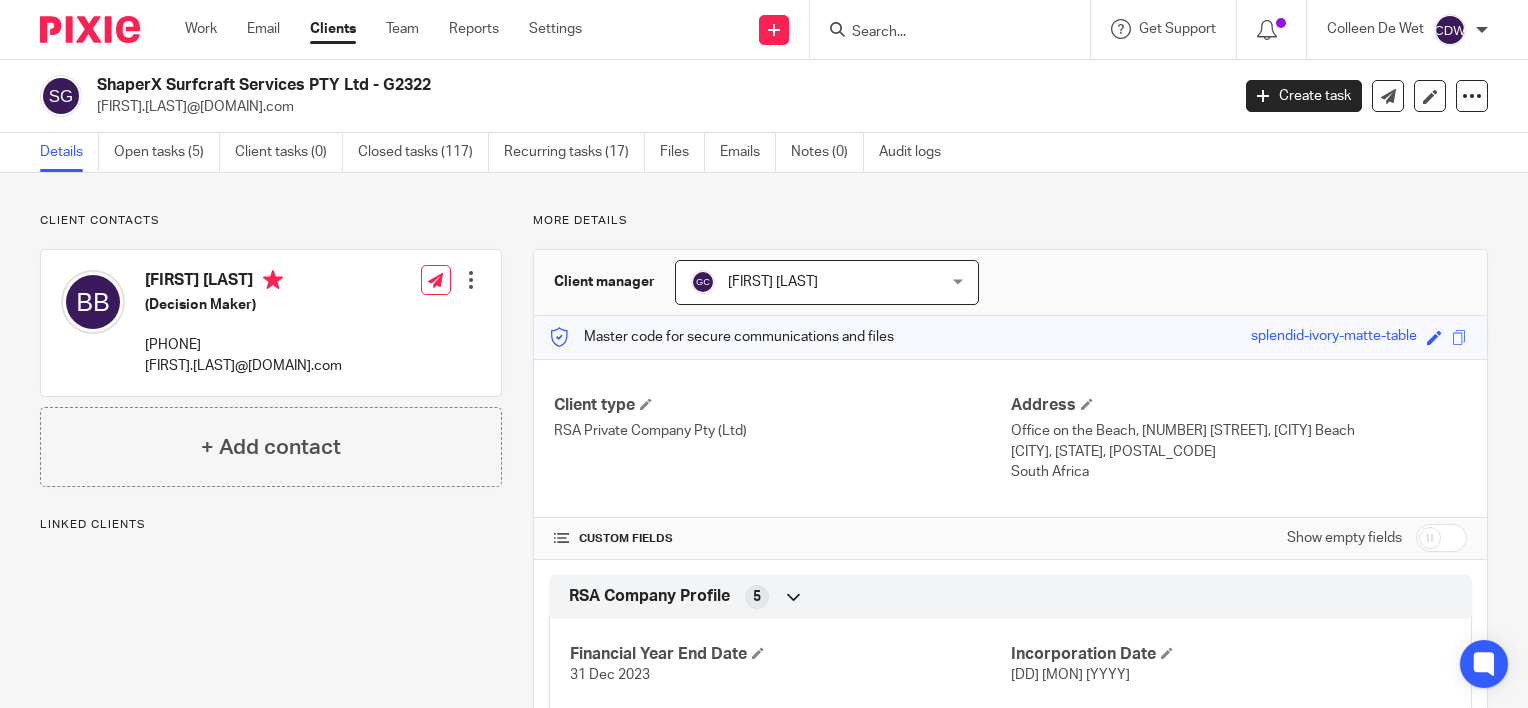 scroll, scrollTop: 0, scrollLeft: 0, axis: both 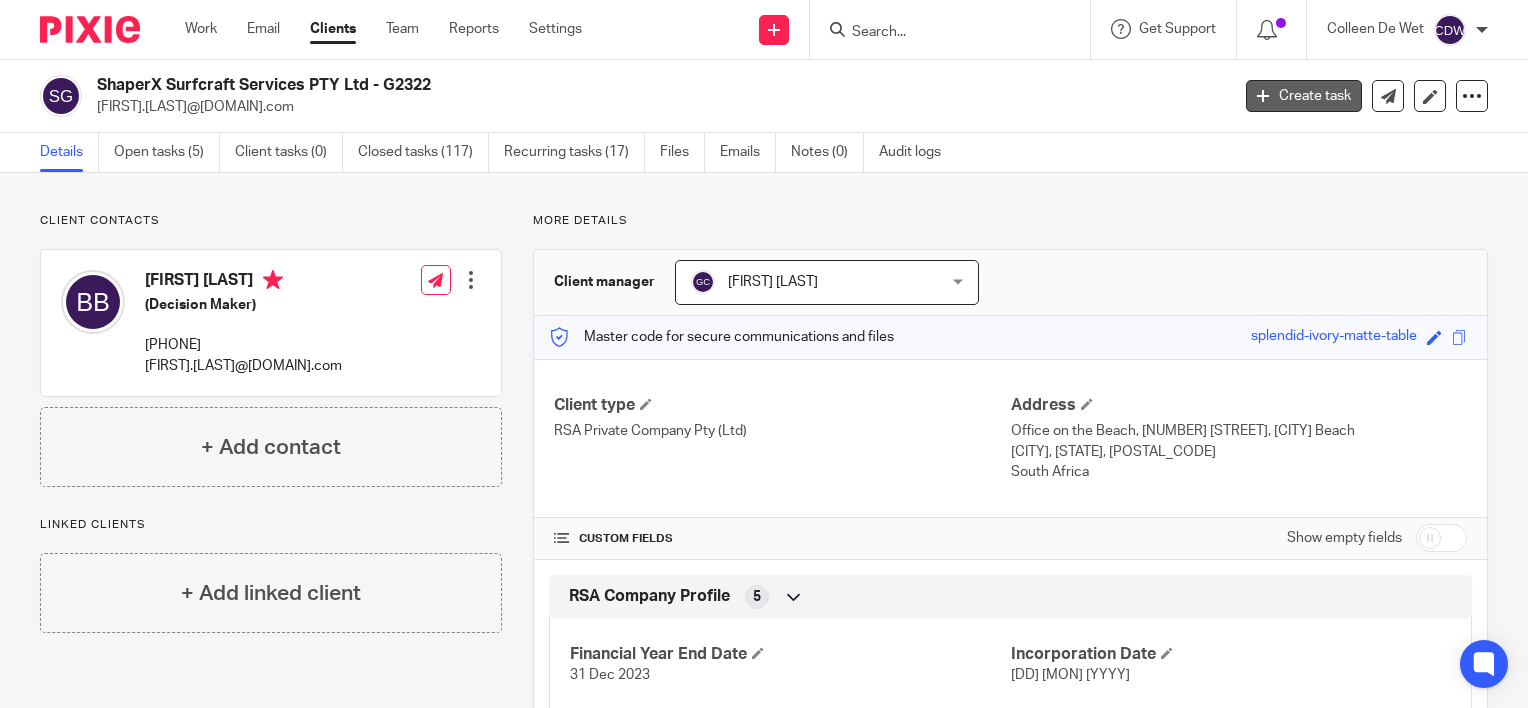click on "Create task" at bounding box center (1304, 96) 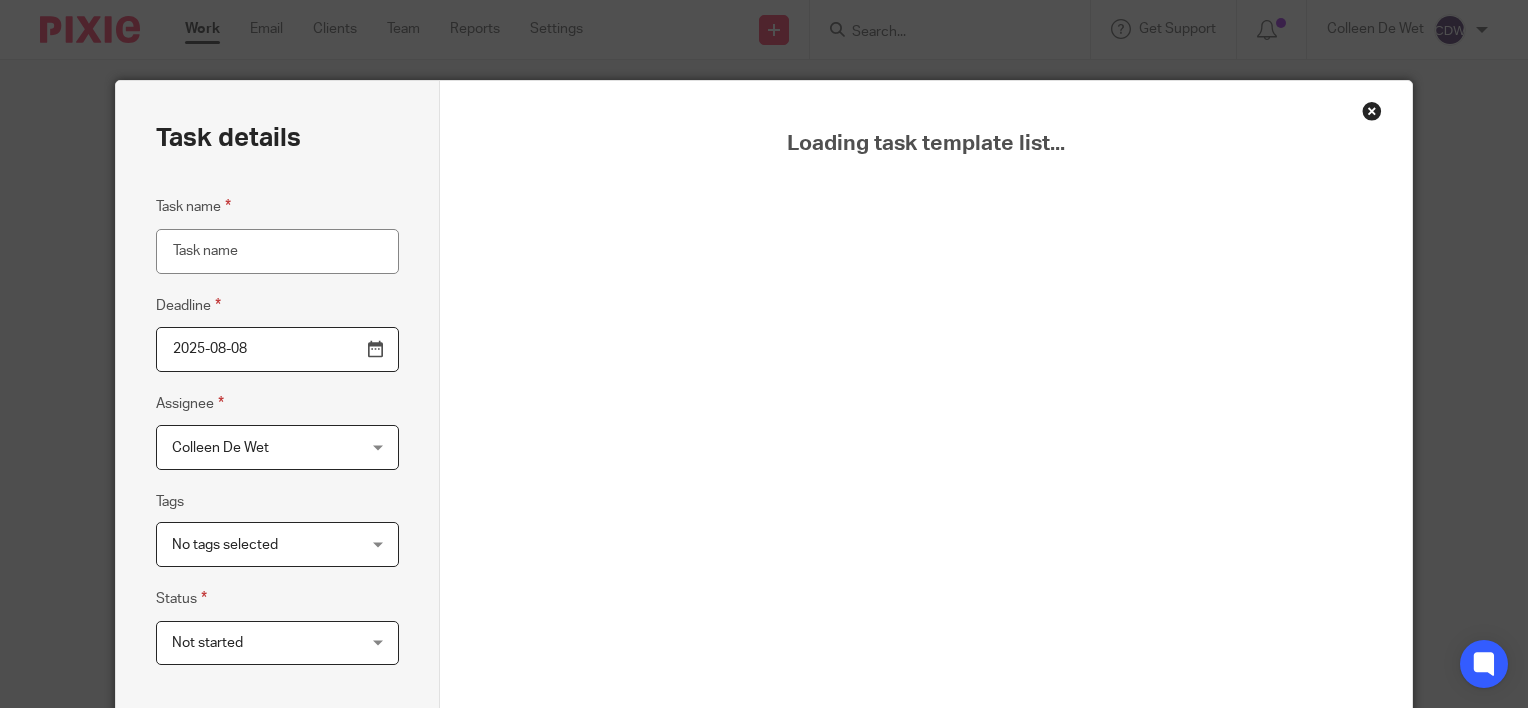 scroll, scrollTop: 0, scrollLeft: 0, axis: both 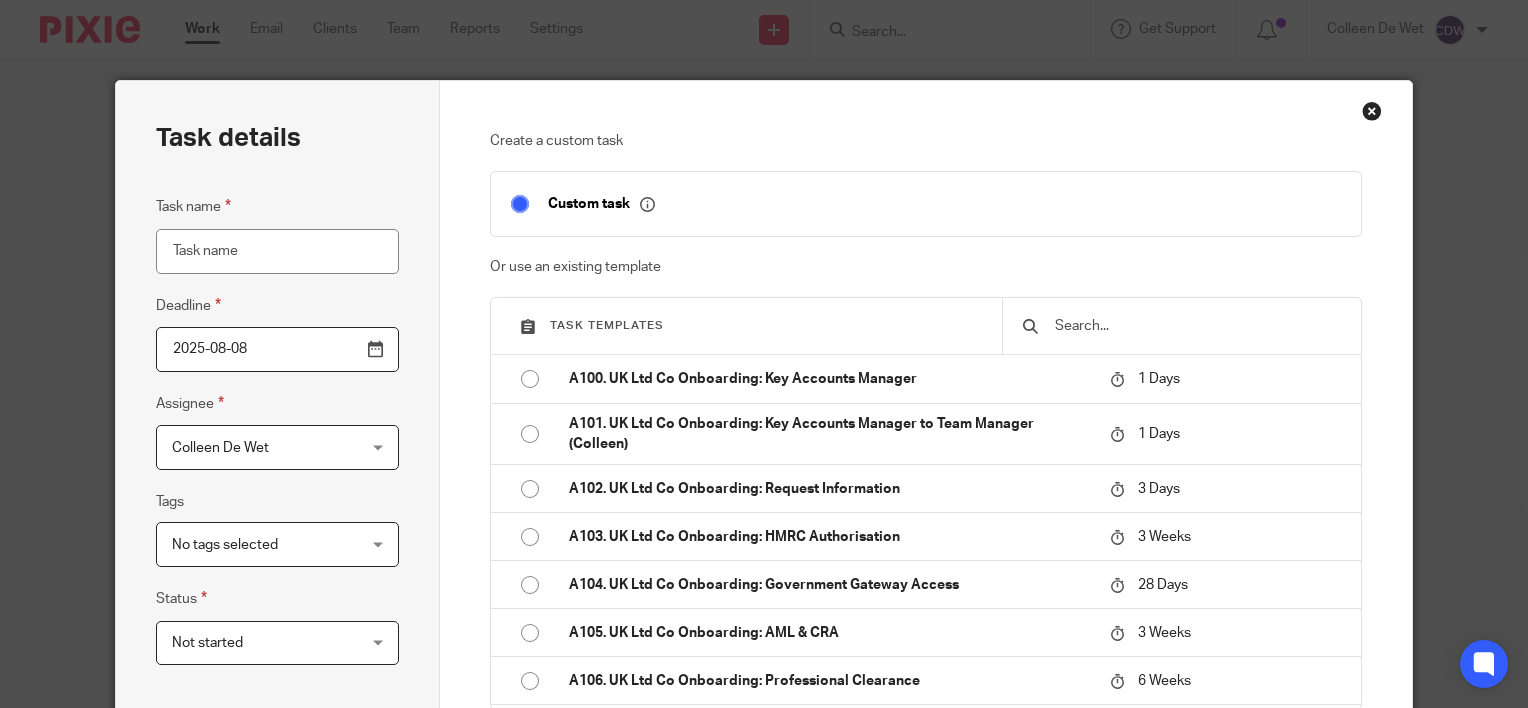 click at bounding box center [1197, 326] 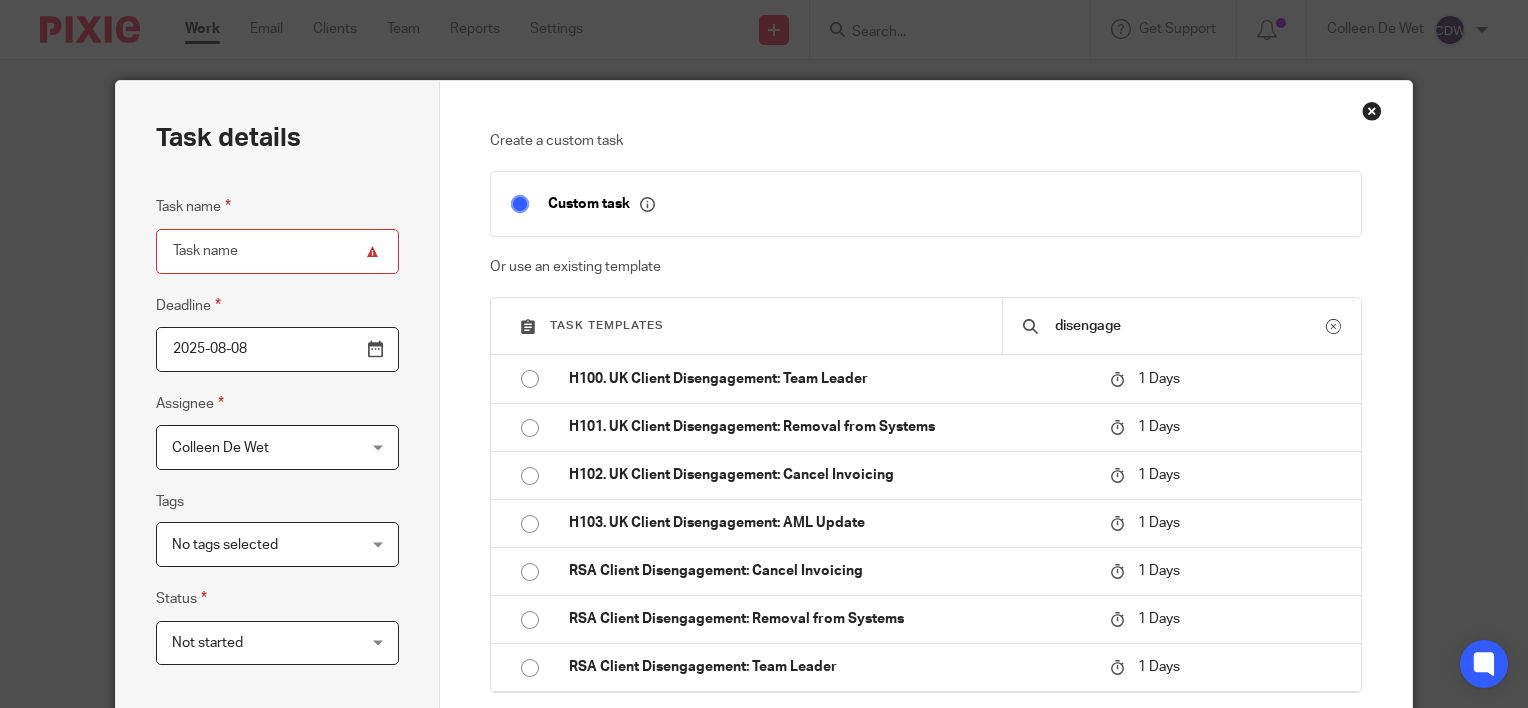 type on "disengage" 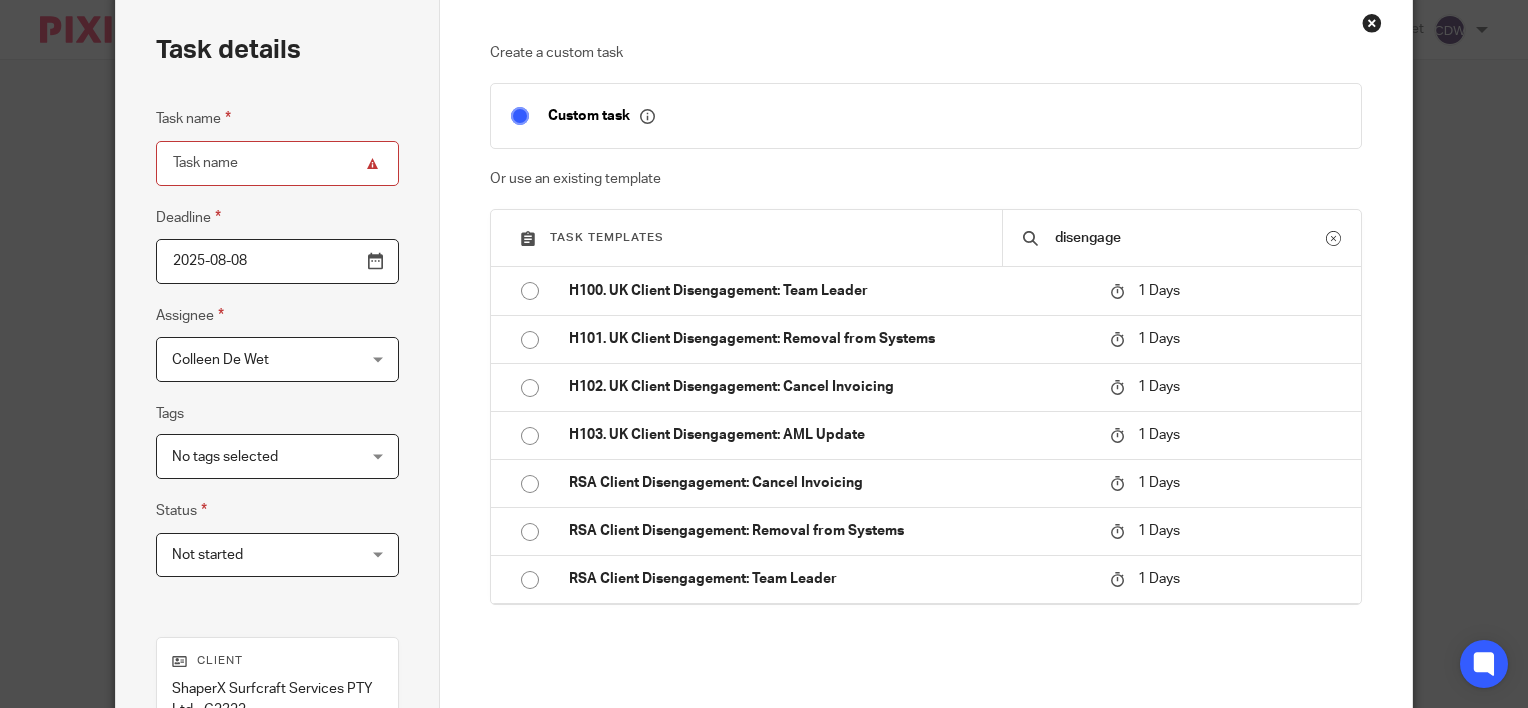 scroll, scrollTop: 93, scrollLeft: 0, axis: vertical 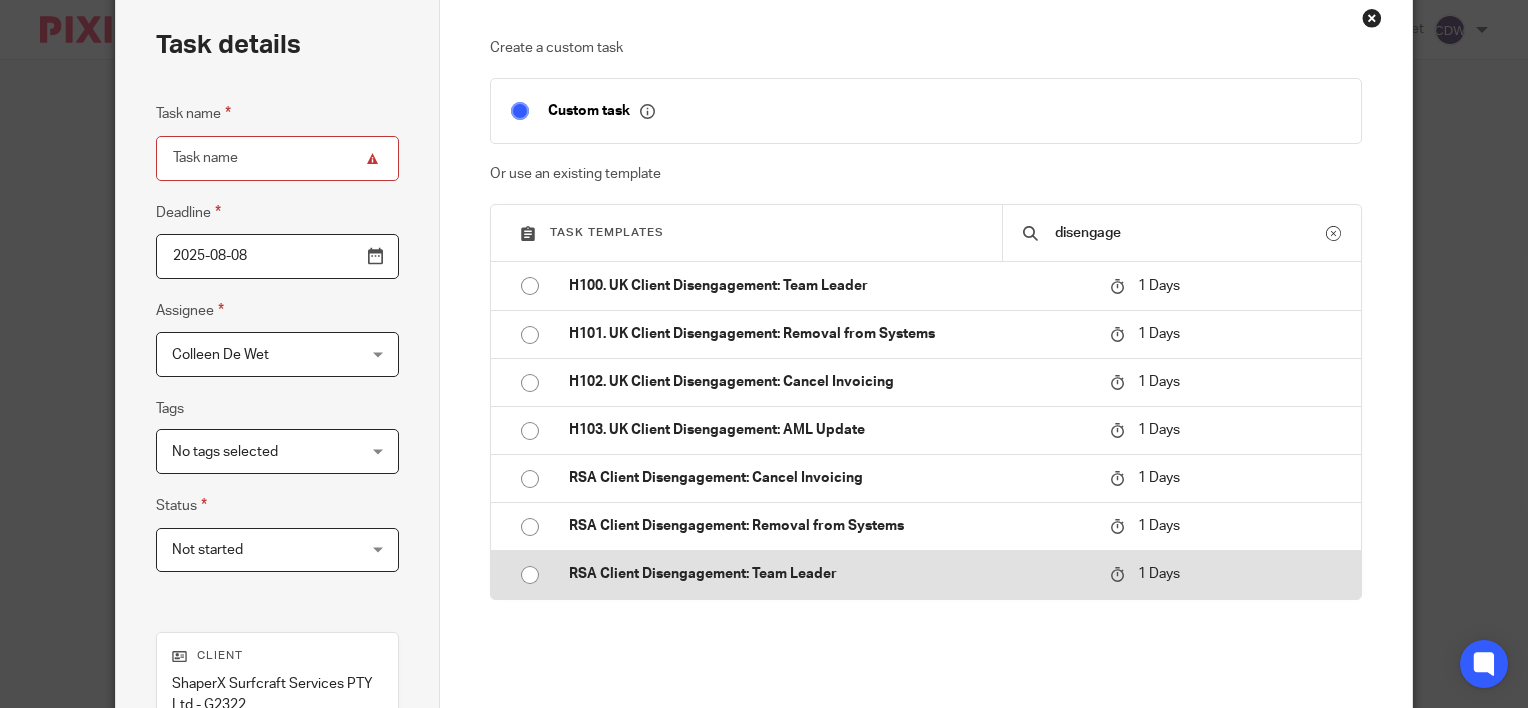 click at bounding box center (530, 575) 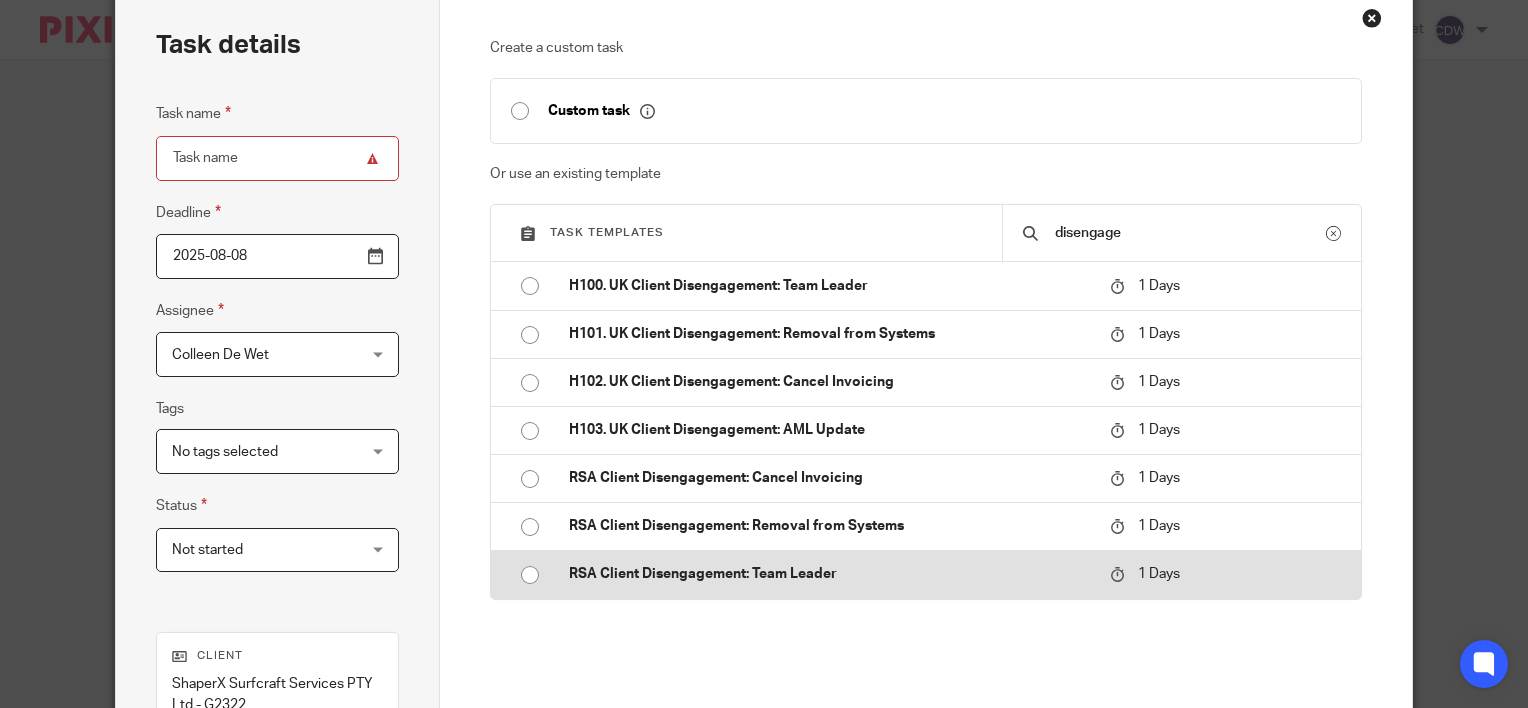 type on "2025-08-09" 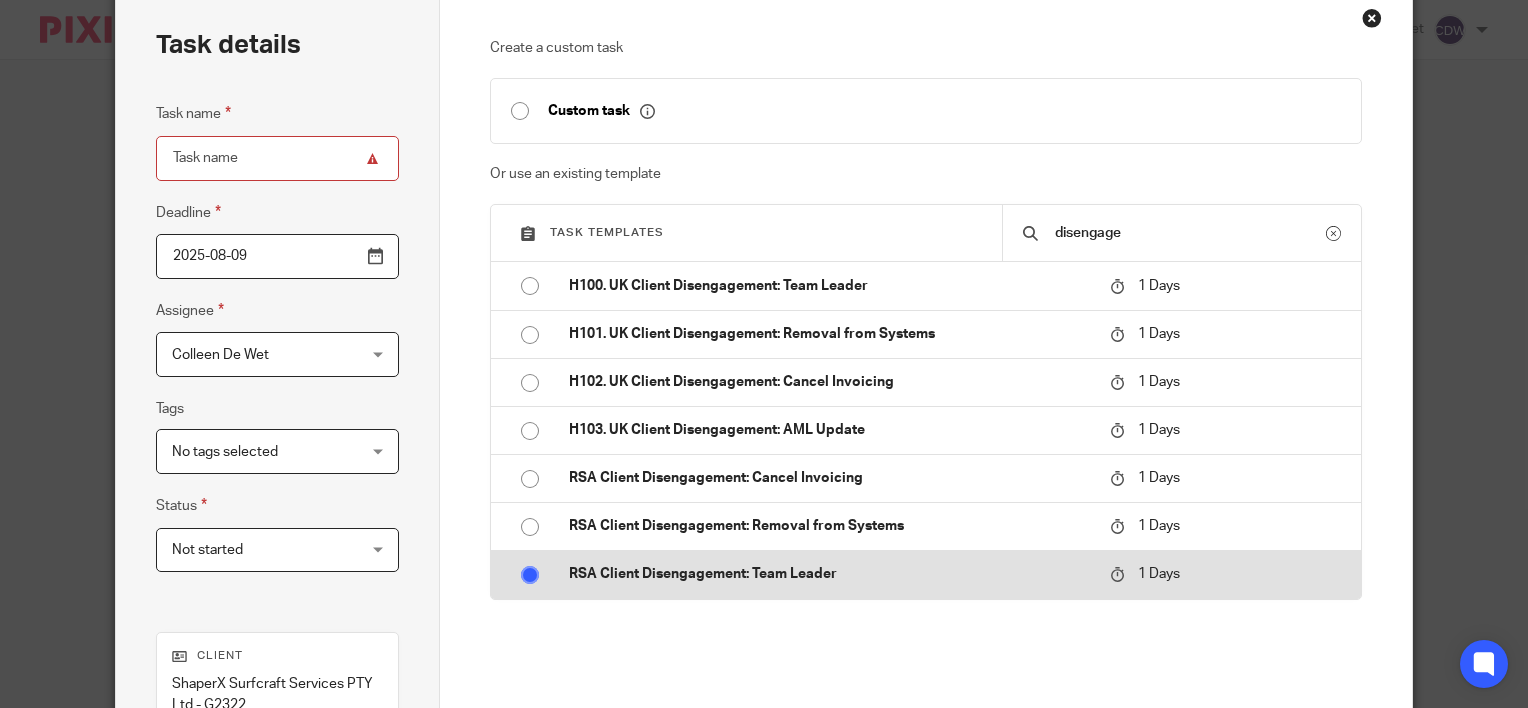 type on "RSA Client Disengagement:  Team Leader" 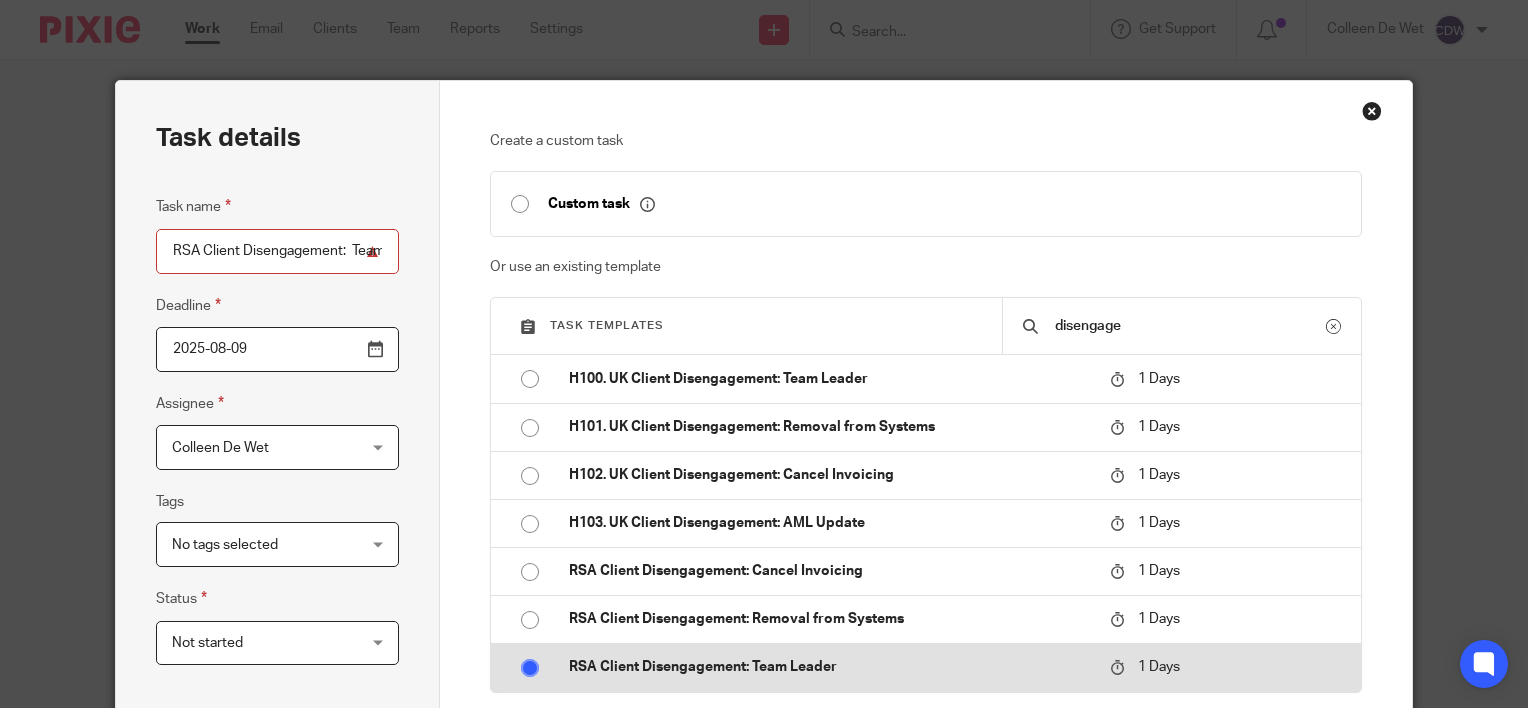 scroll, scrollTop: 513, scrollLeft: 0, axis: vertical 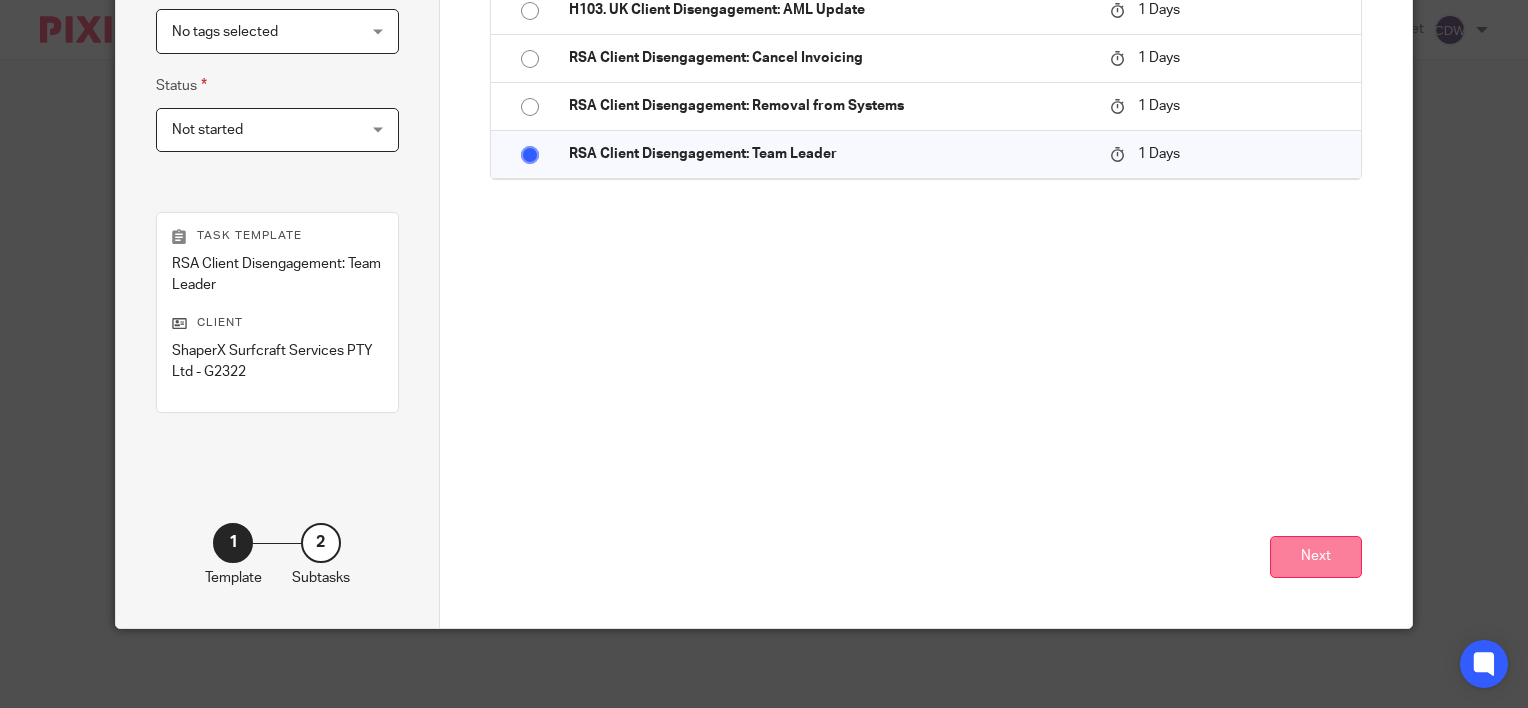 click on "Next" at bounding box center (1316, 557) 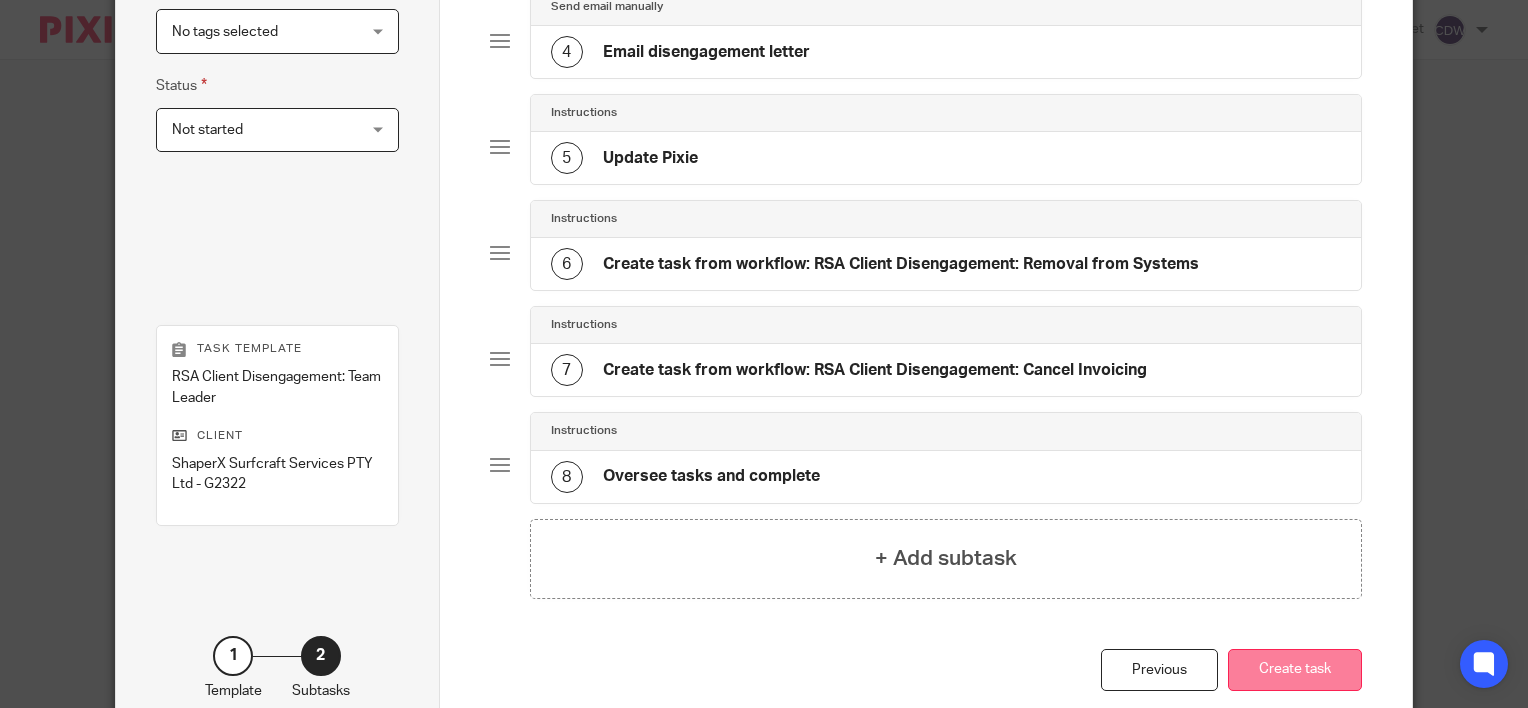 click on "Create task" at bounding box center (1295, 670) 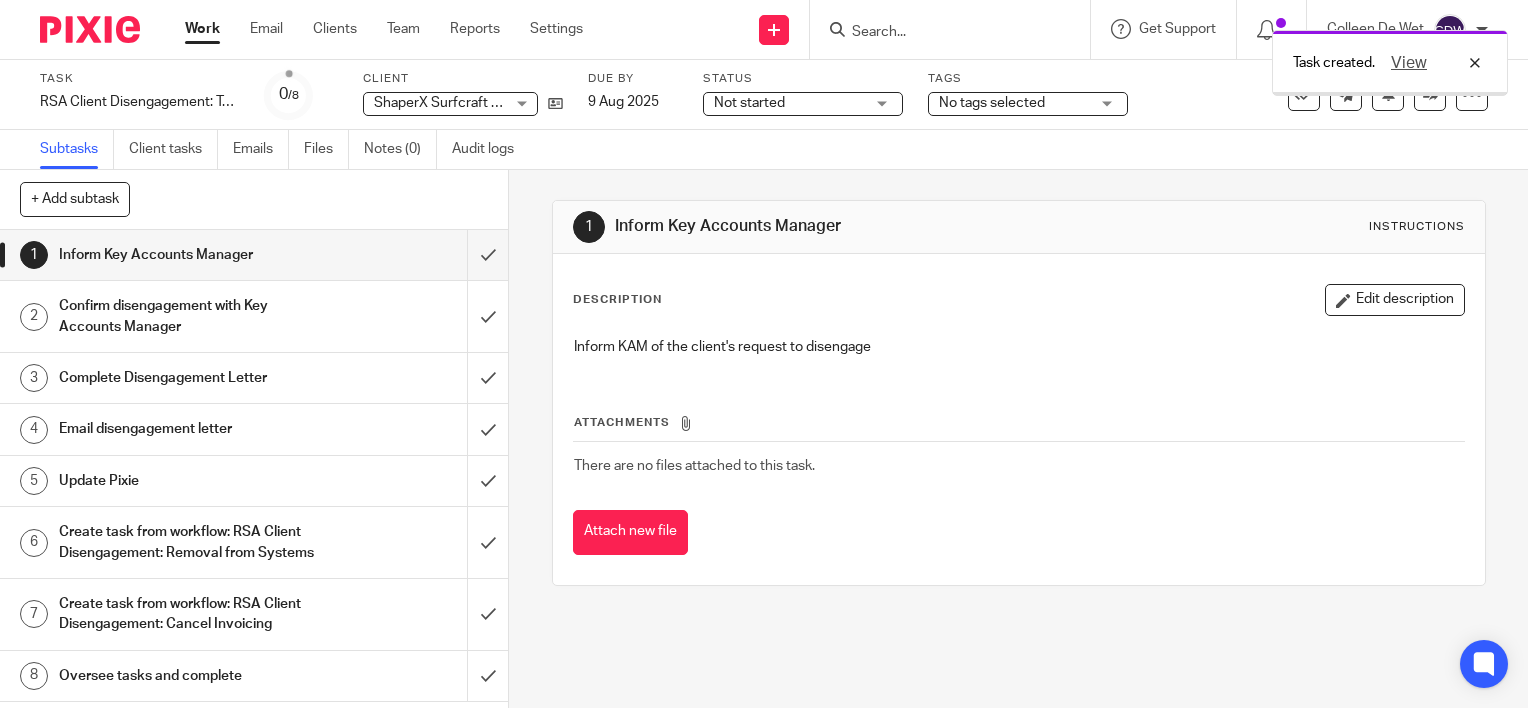 scroll, scrollTop: 0, scrollLeft: 0, axis: both 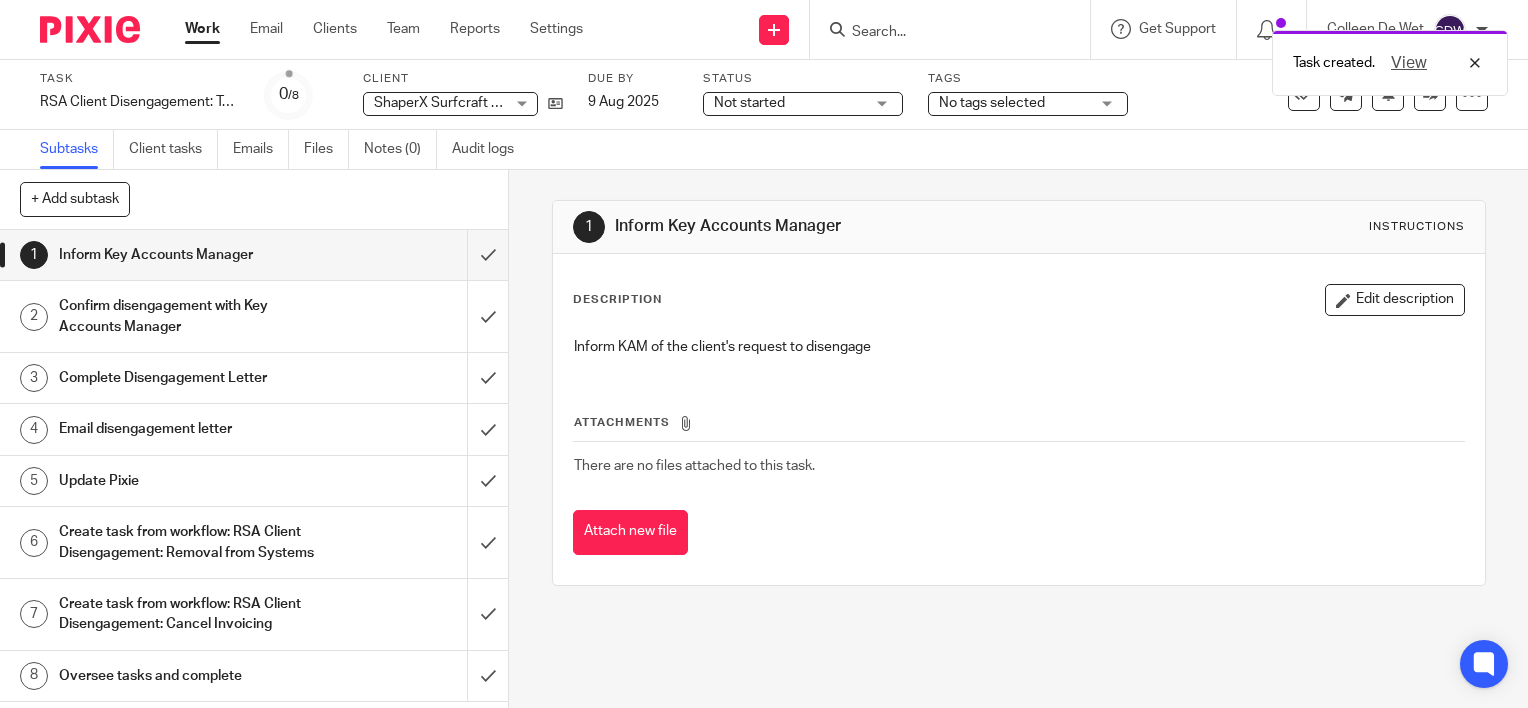 click on "Work" at bounding box center (202, 29) 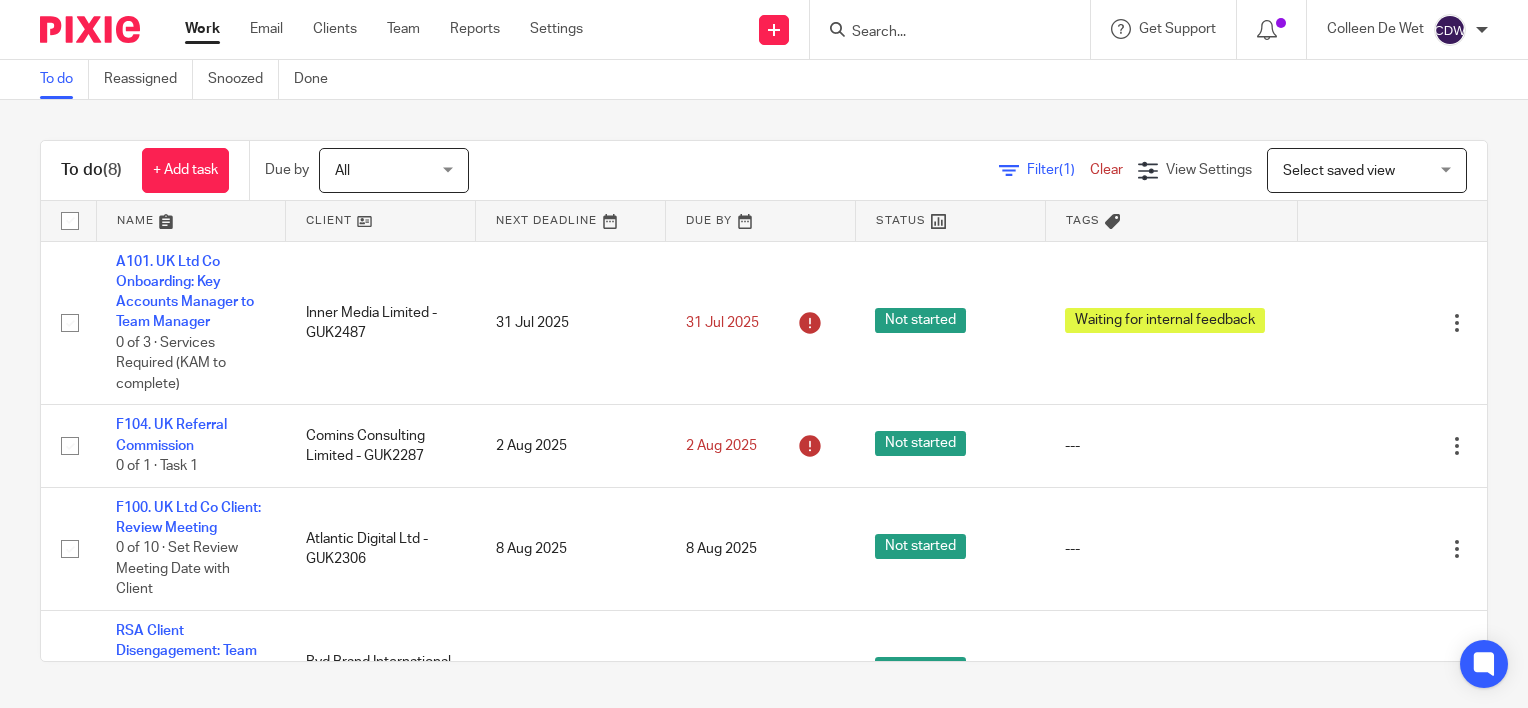 scroll, scrollTop: 0, scrollLeft: 0, axis: both 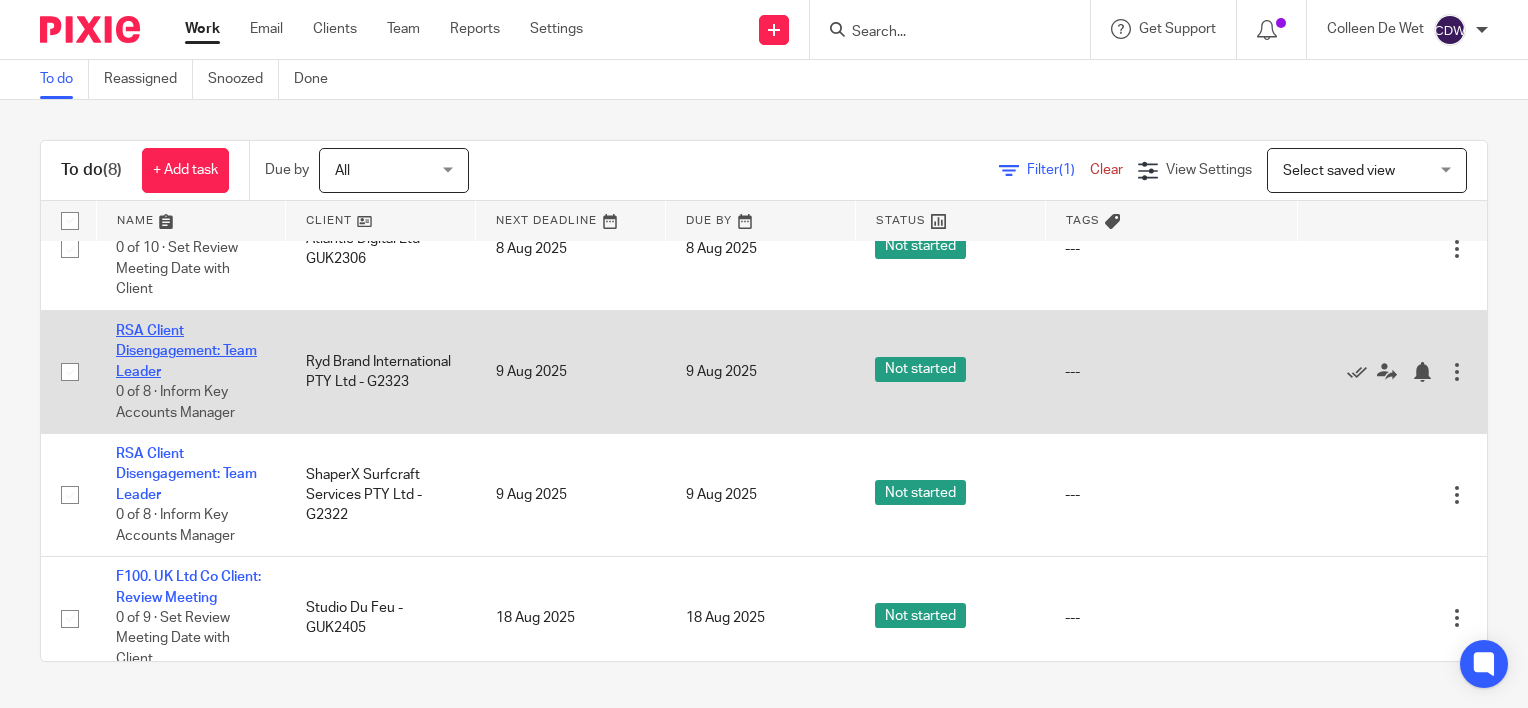 click on "RSA Client Disengagement:  Team Leader" at bounding box center (186, 351) 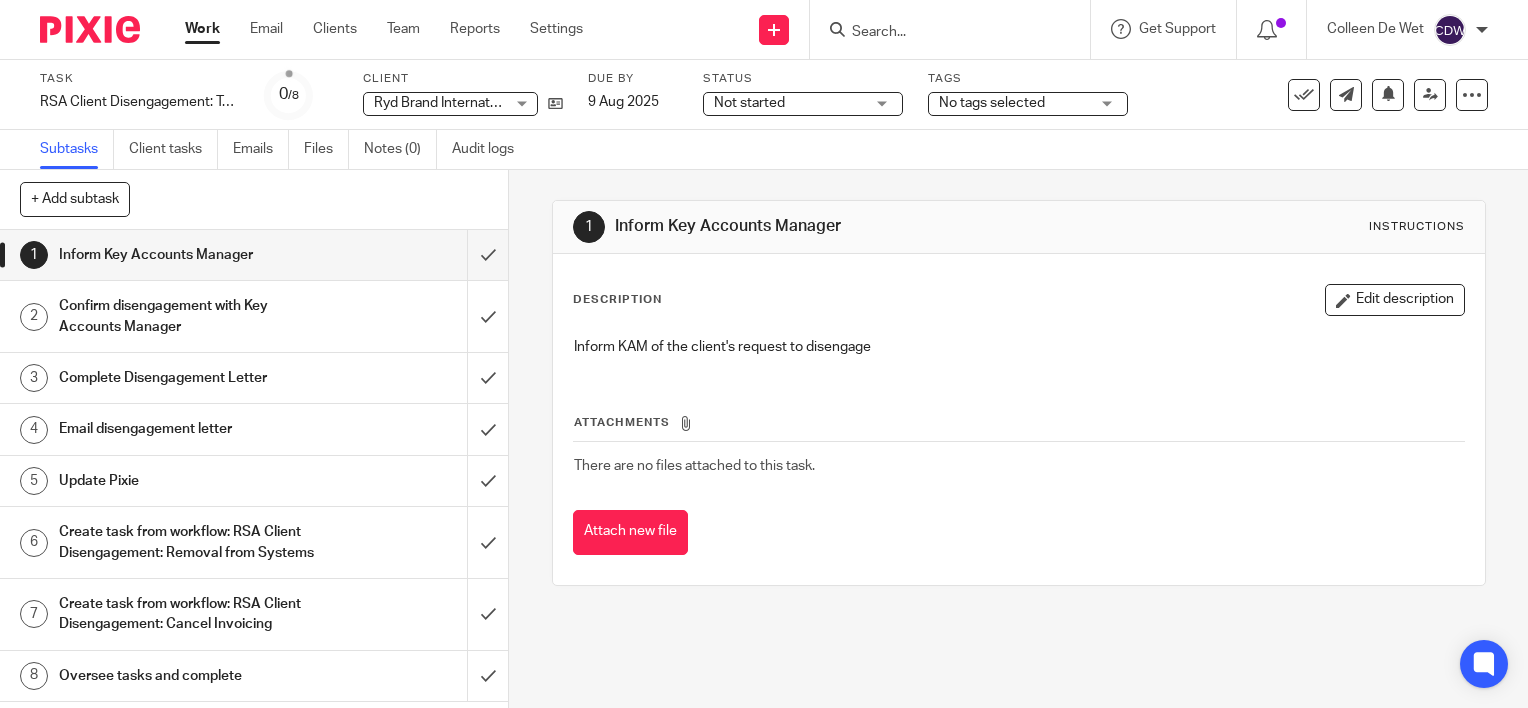 scroll, scrollTop: 0, scrollLeft: 0, axis: both 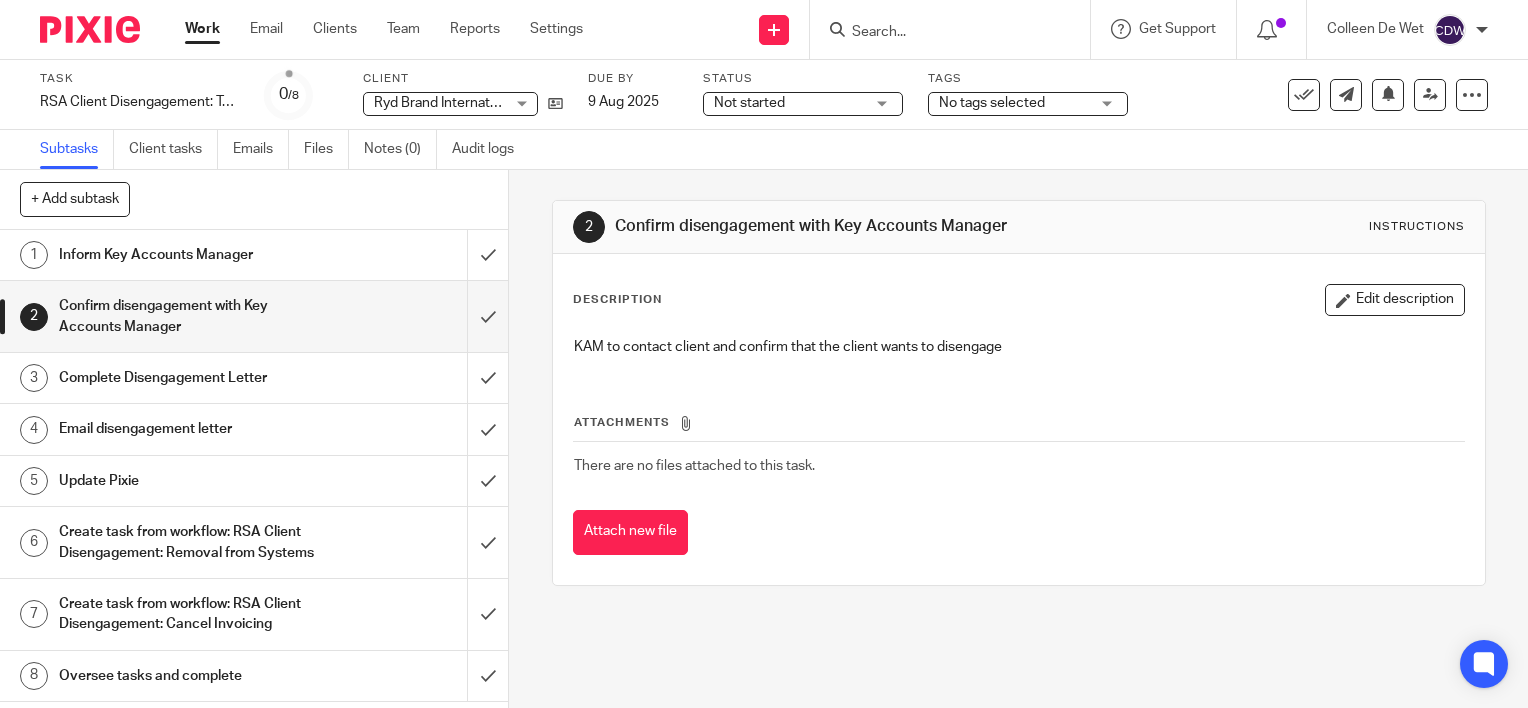 click on "Complete Disengagement Letter" at bounding box center (188, 378) 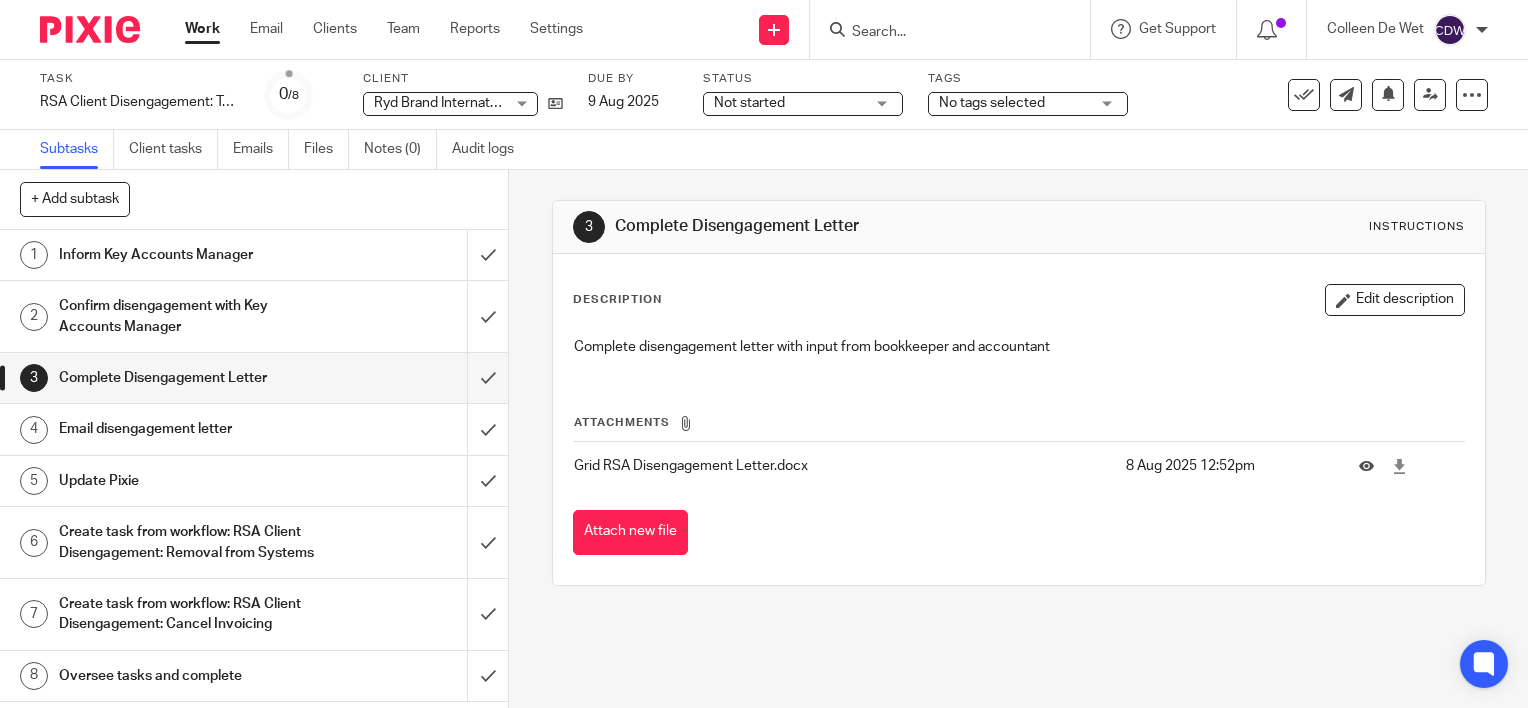 scroll, scrollTop: 0, scrollLeft: 0, axis: both 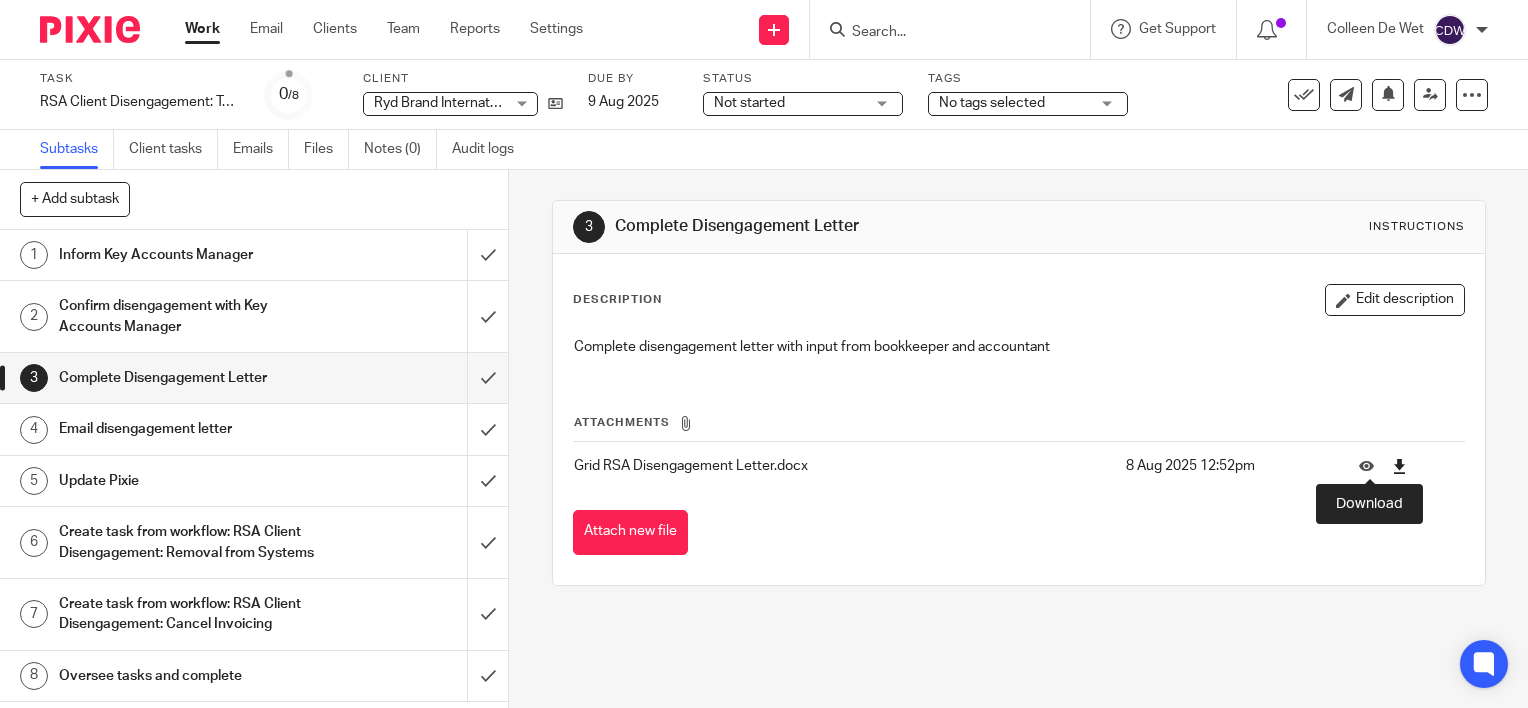 click at bounding box center [1399, 466] 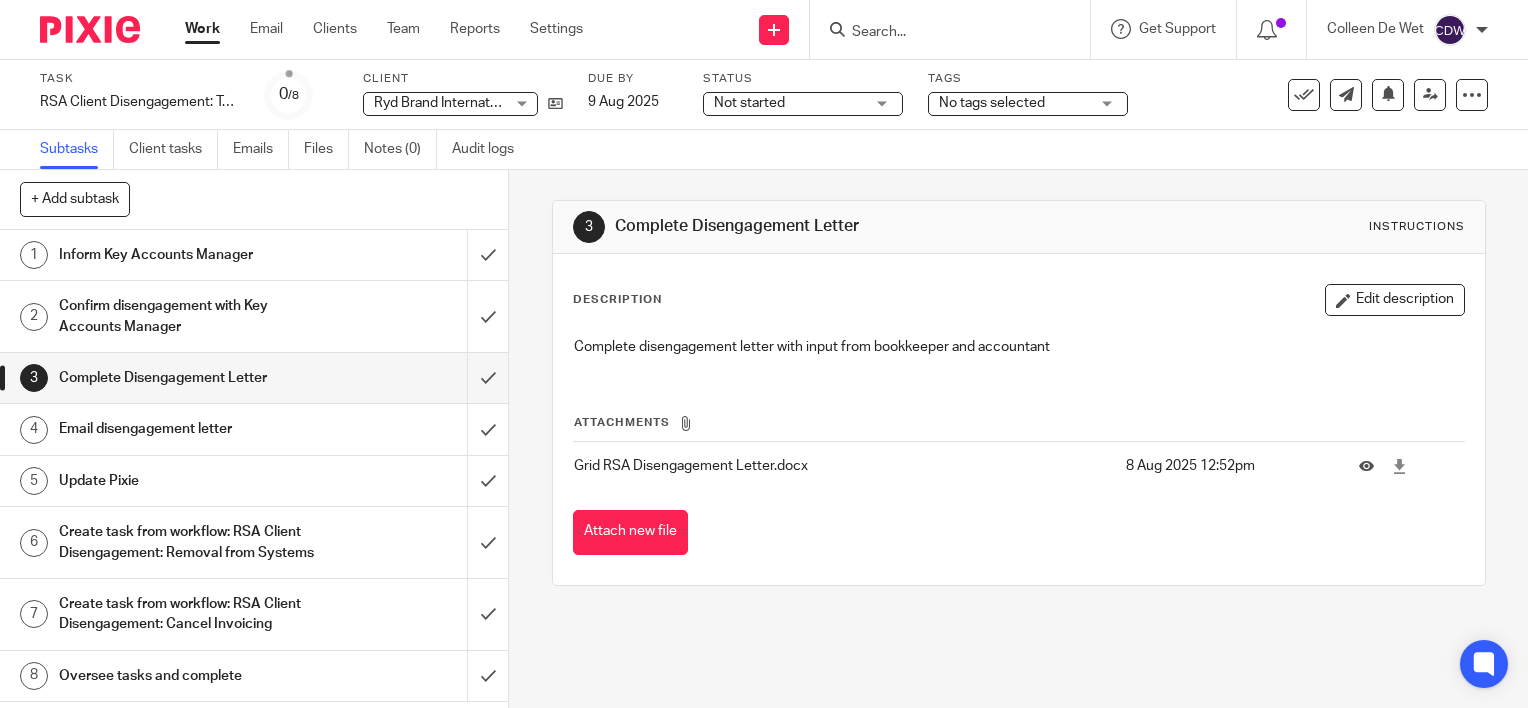 click on "Complete Disengagement Letter Instructions Description Edit description Complete disengagement letter with input from bookkeeper and accountant Attachments Grid RSA Disengagement Letter.docx 8 Aug 2025 12:52pm Attach new file" at bounding box center [1018, 439] 